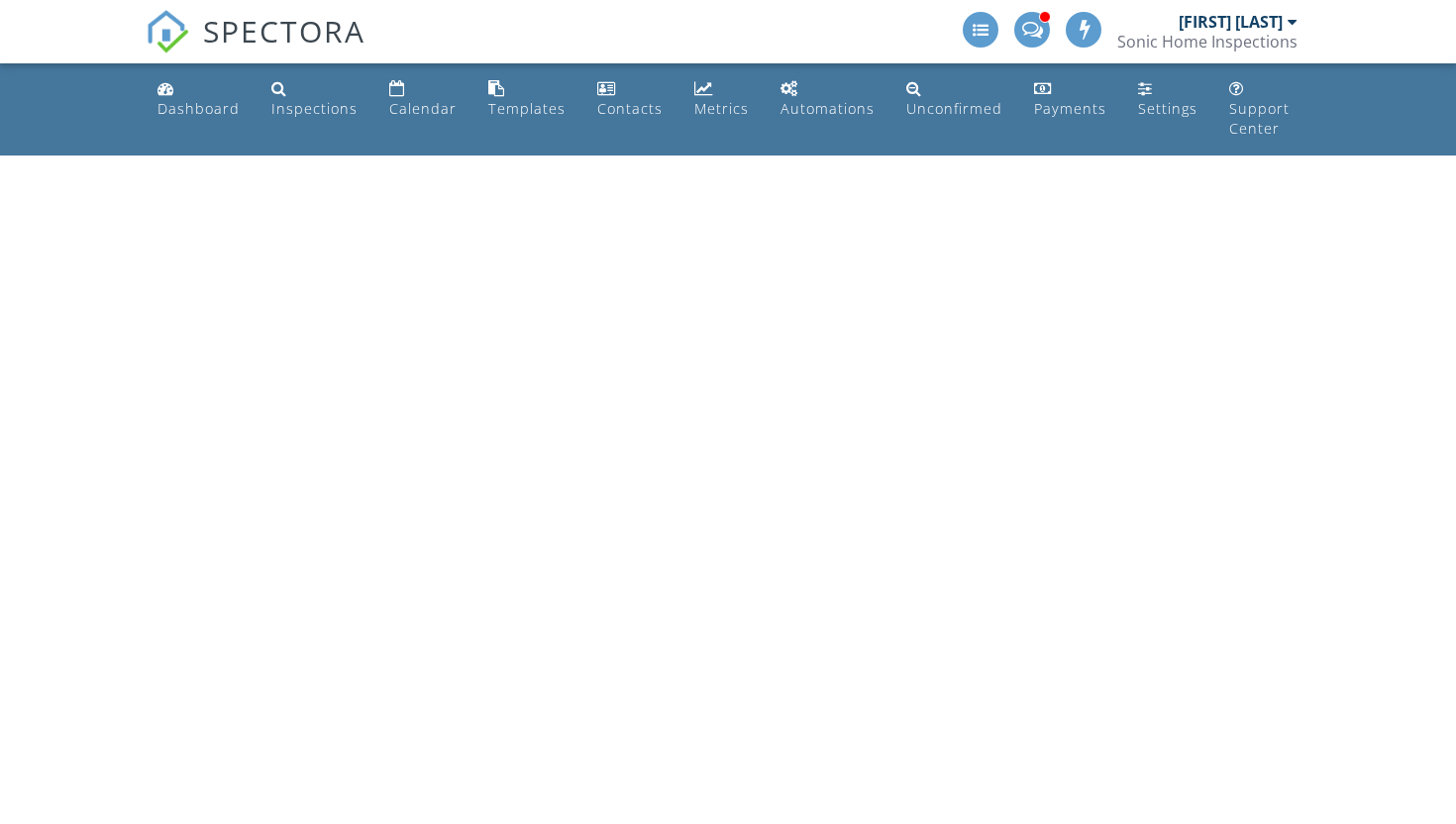 scroll, scrollTop: 0, scrollLeft: 0, axis: both 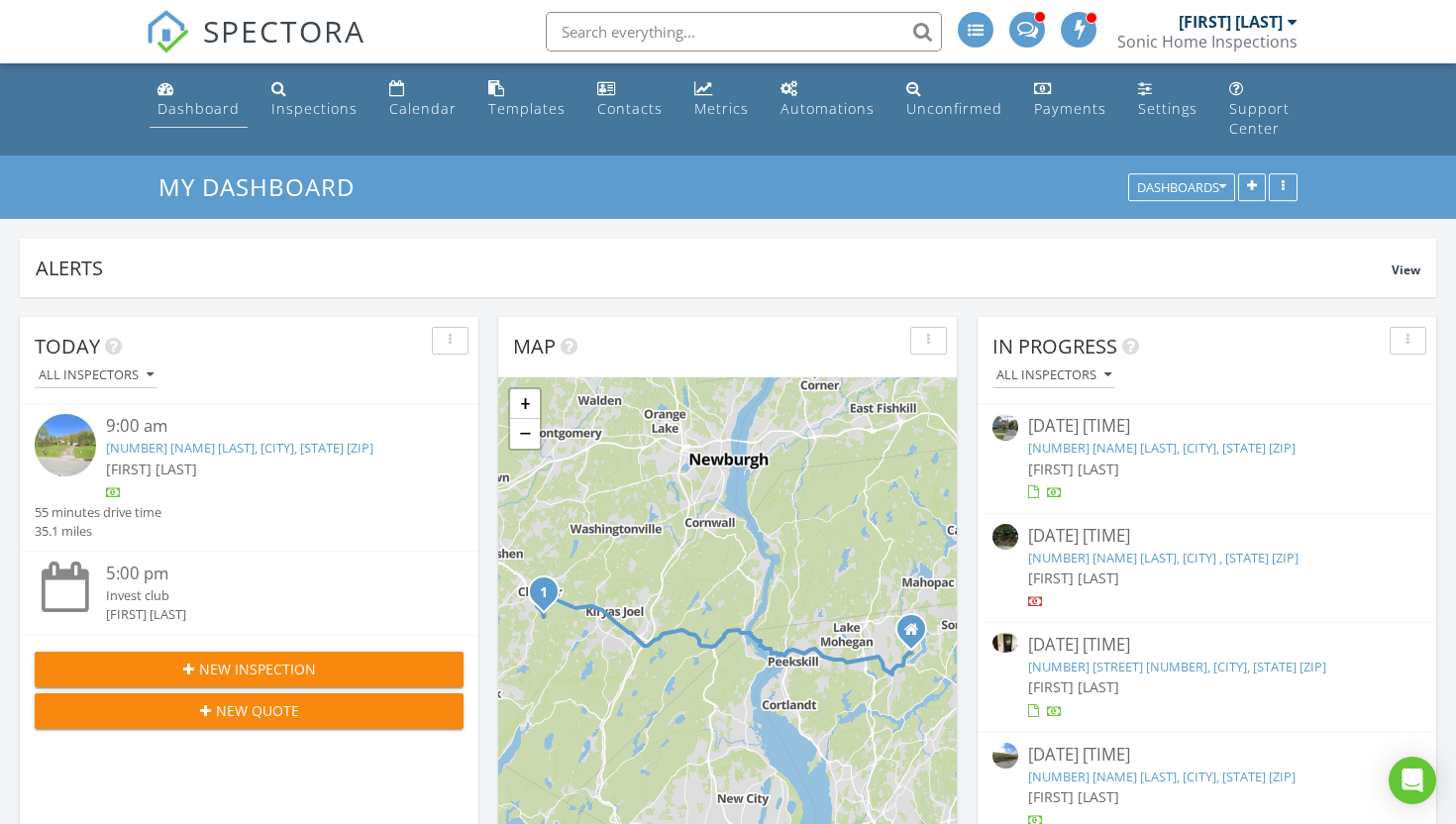 click on "Dashboard" at bounding box center [198, 108] 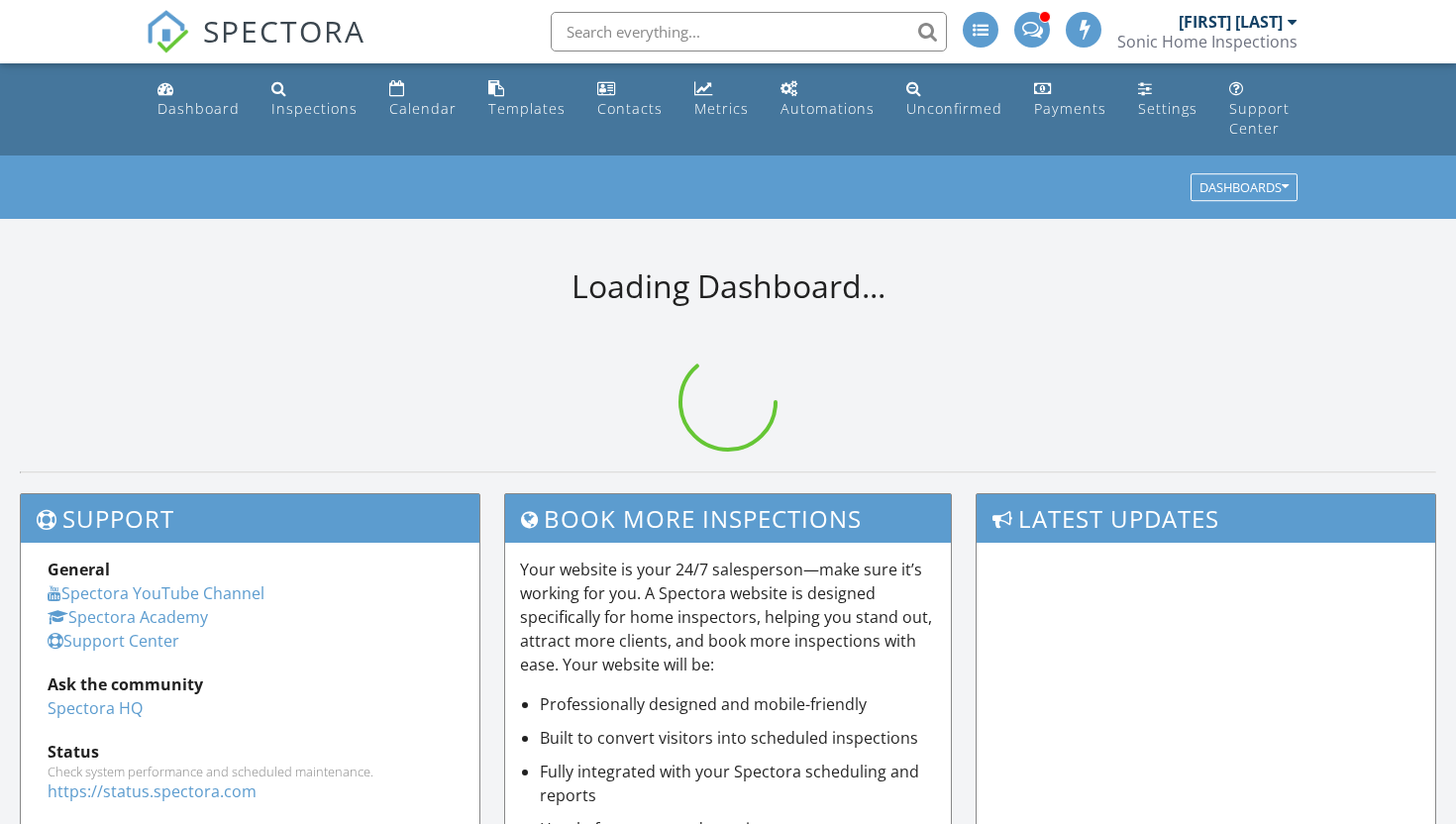 scroll, scrollTop: 0, scrollLeft: 0, axis: both 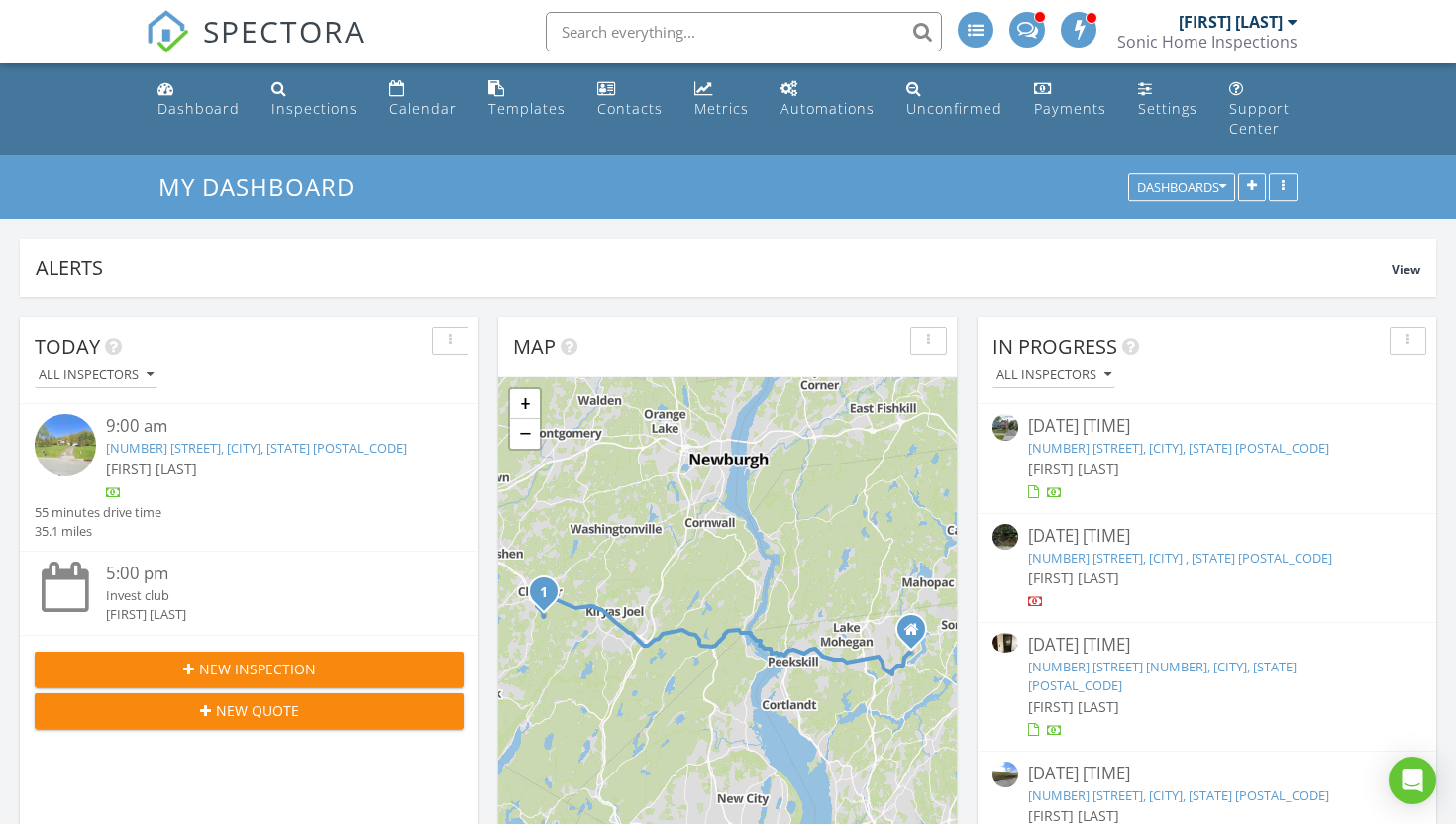click on "New Inspection" at bounding box center [258, 669] 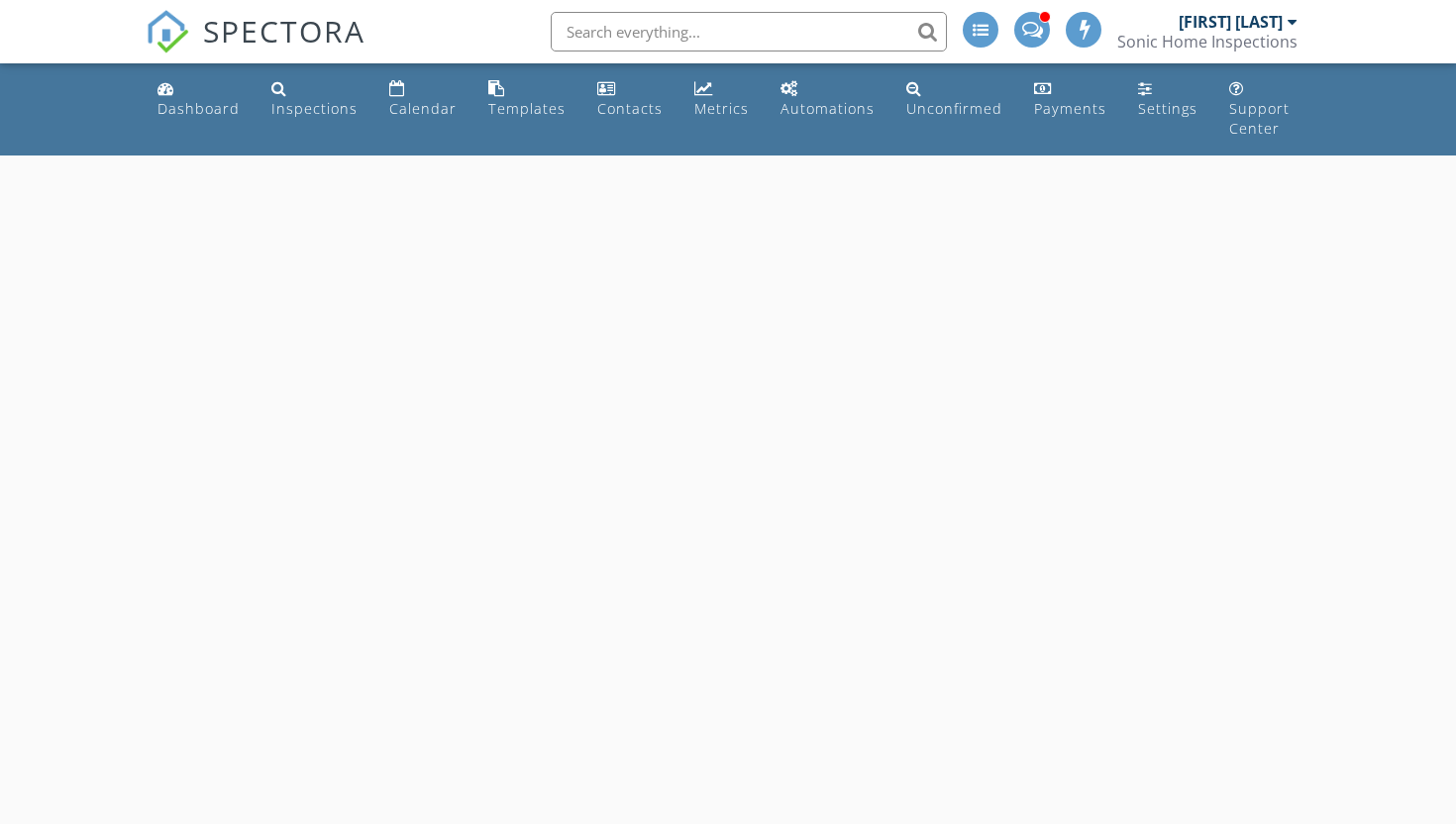 scroll, scrollTop: 0, scrollLeft: 0, axis: both 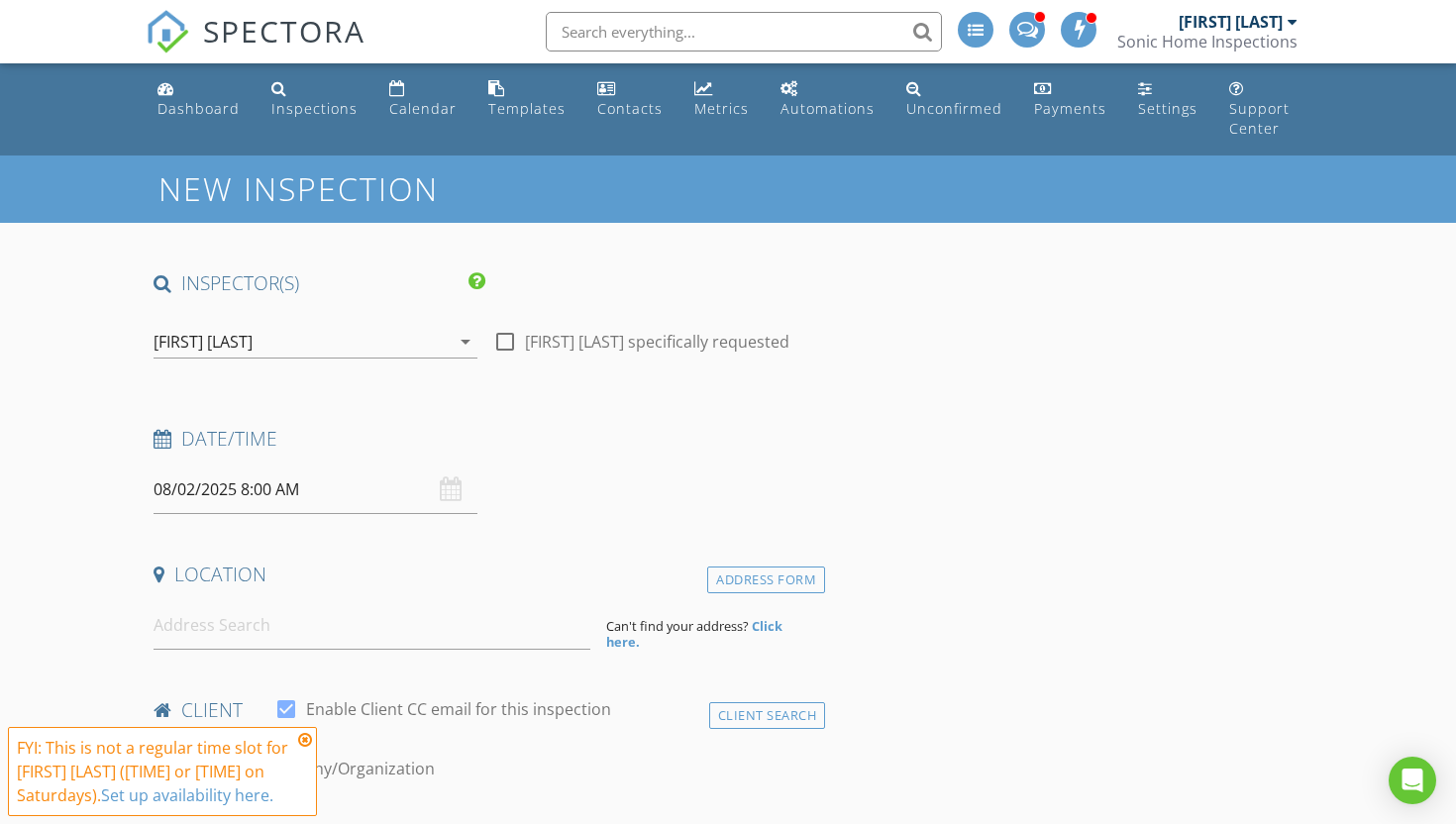 click on "08/02/2025 8:00 AM" at bounding box center (315, 489) 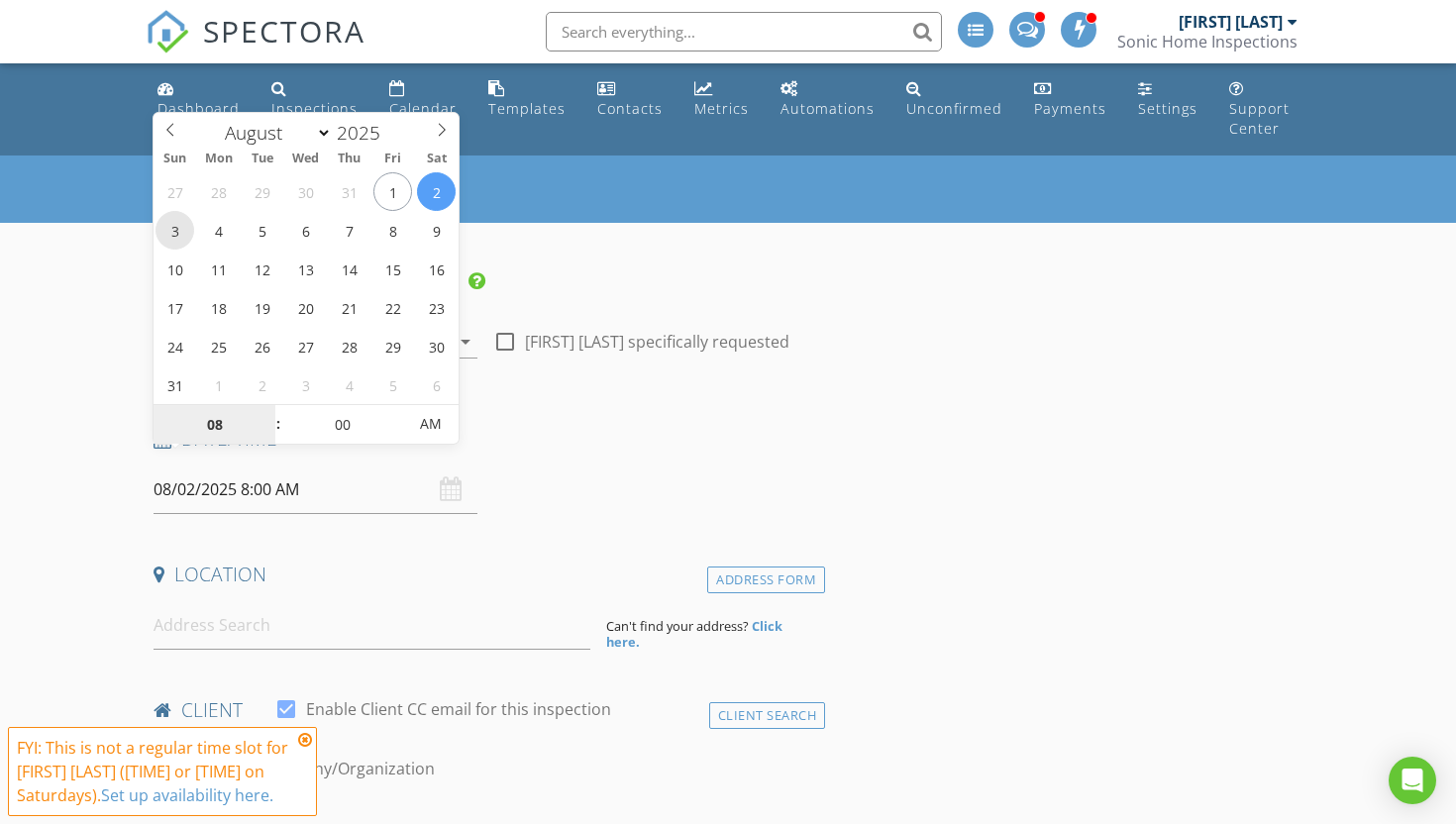 type on "08/03/2025 8:00 AM" 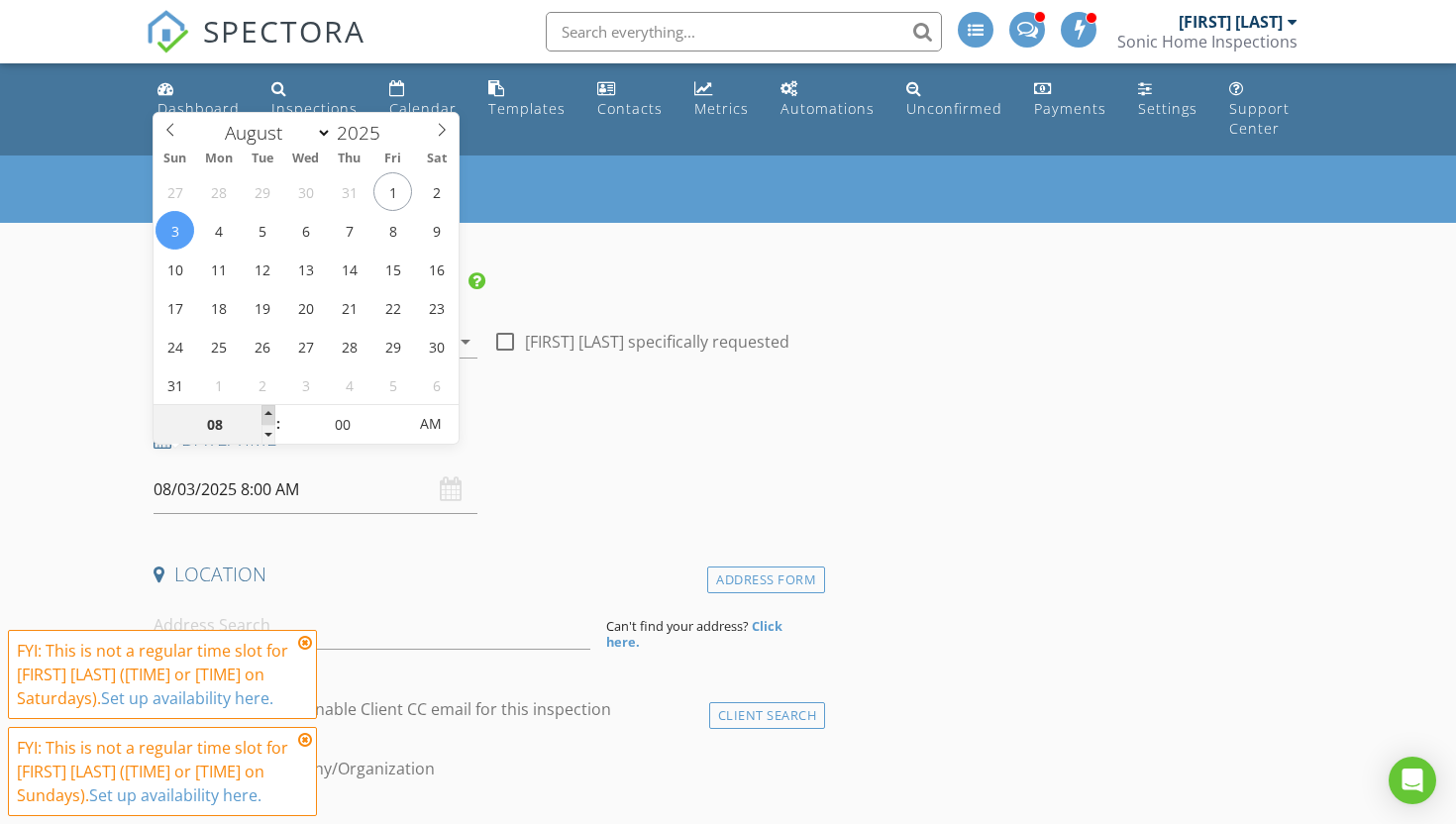 type on "09" 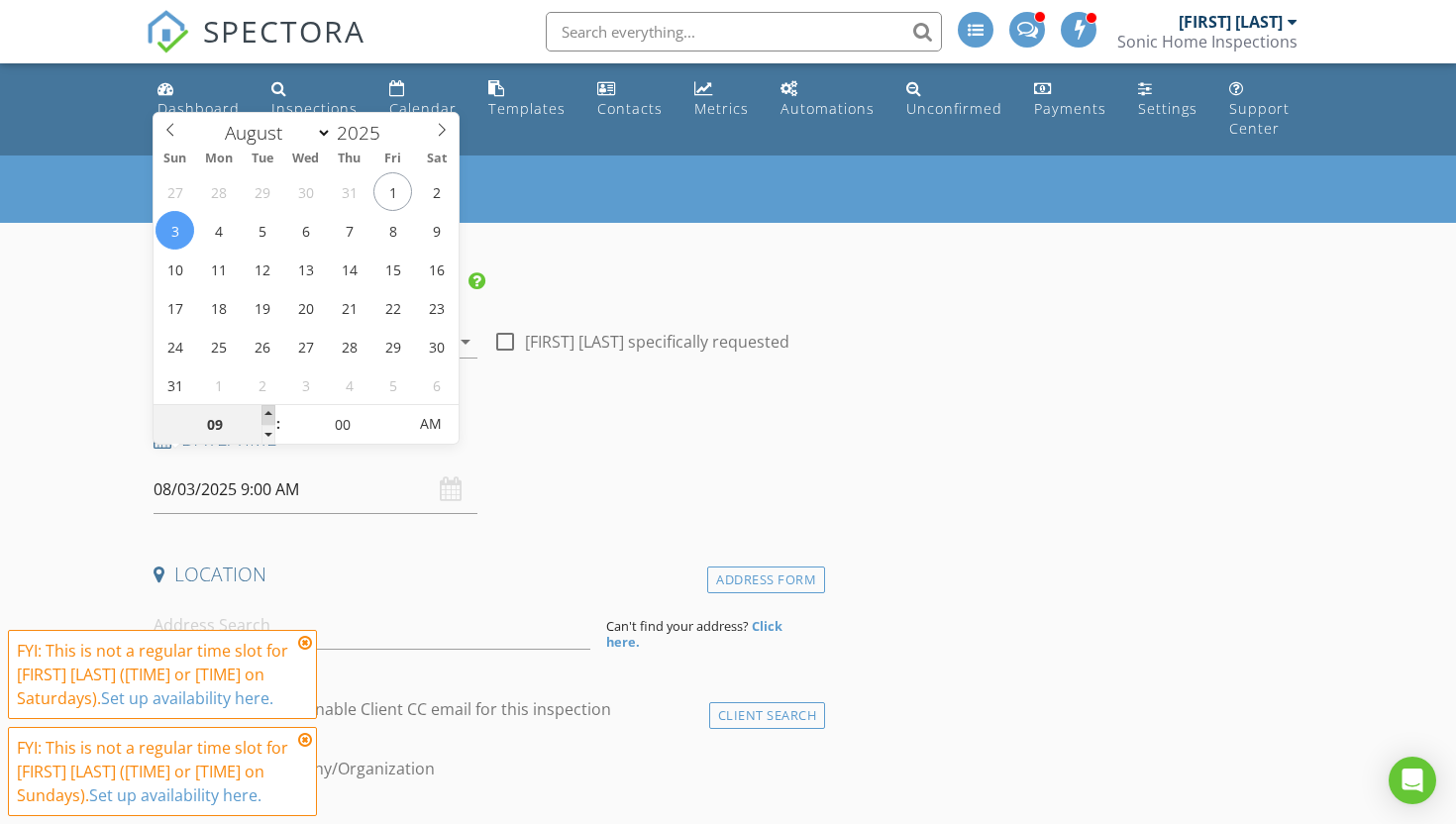 click at bounding box center (268, 415) 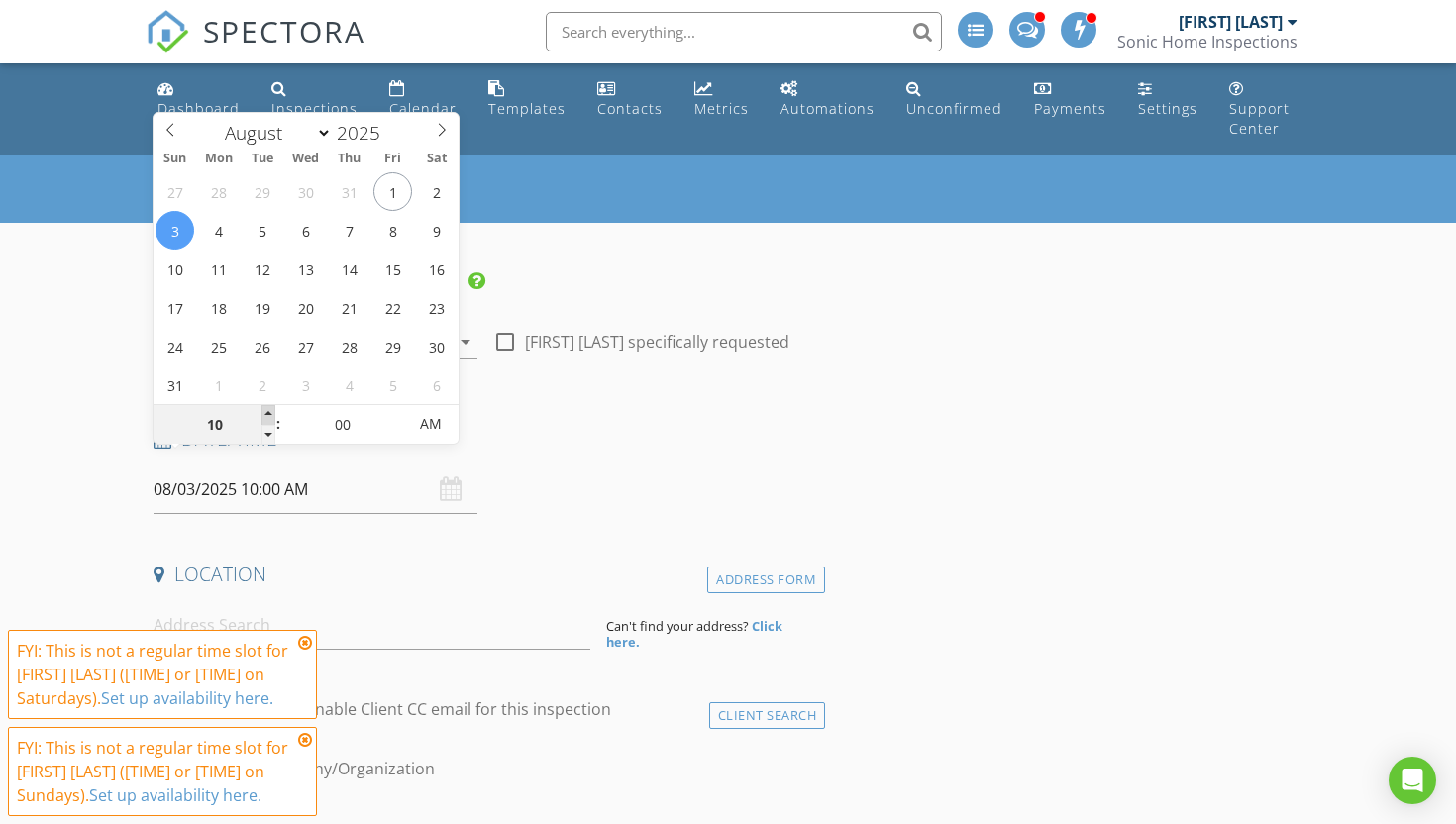 click at bounding box center [268, 415] 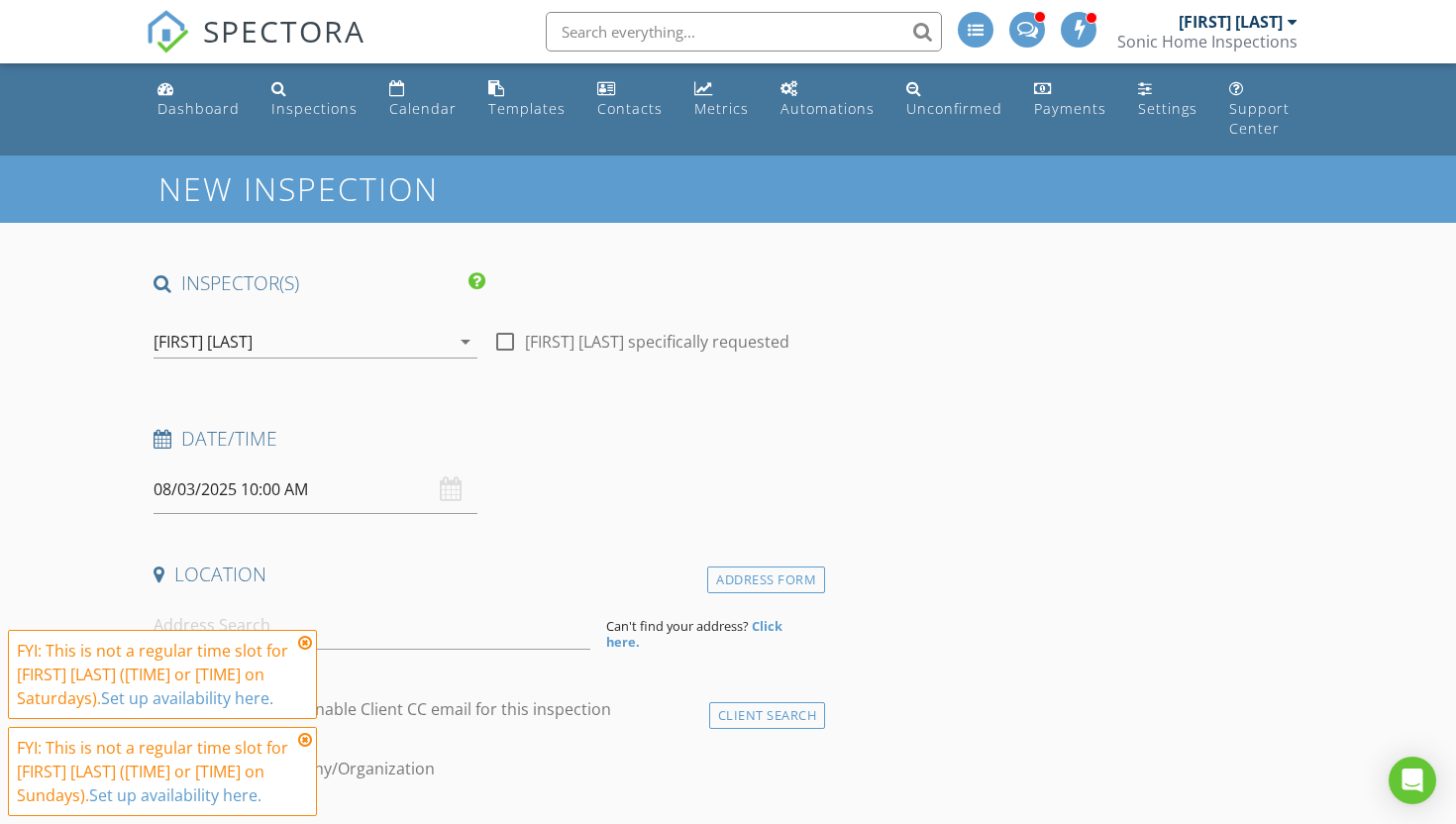 click on "Date/Time" at bounding box center [485, 439] 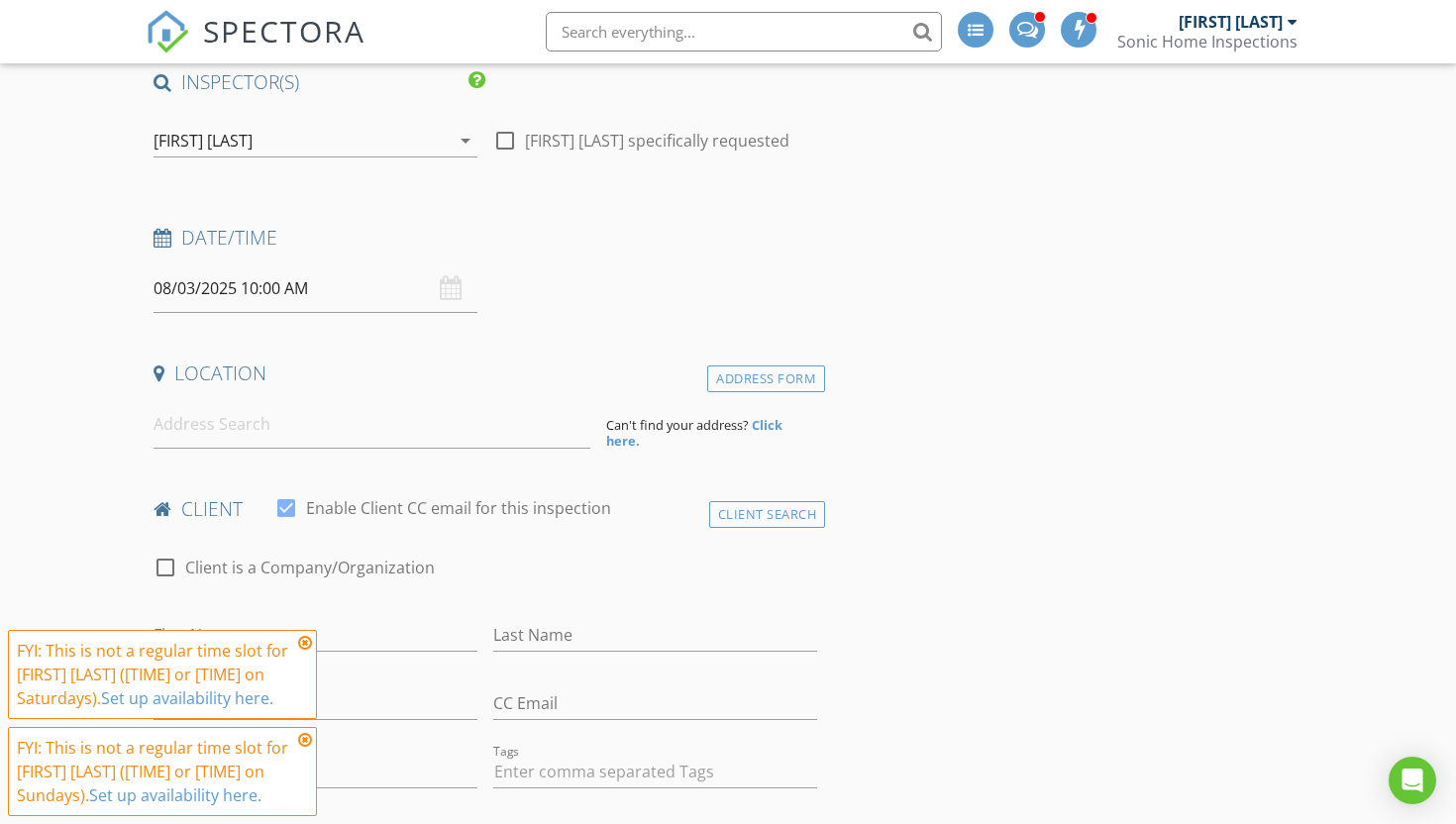 scroll, scrollTop: 246, scrollLeft: 0, axis: vertical 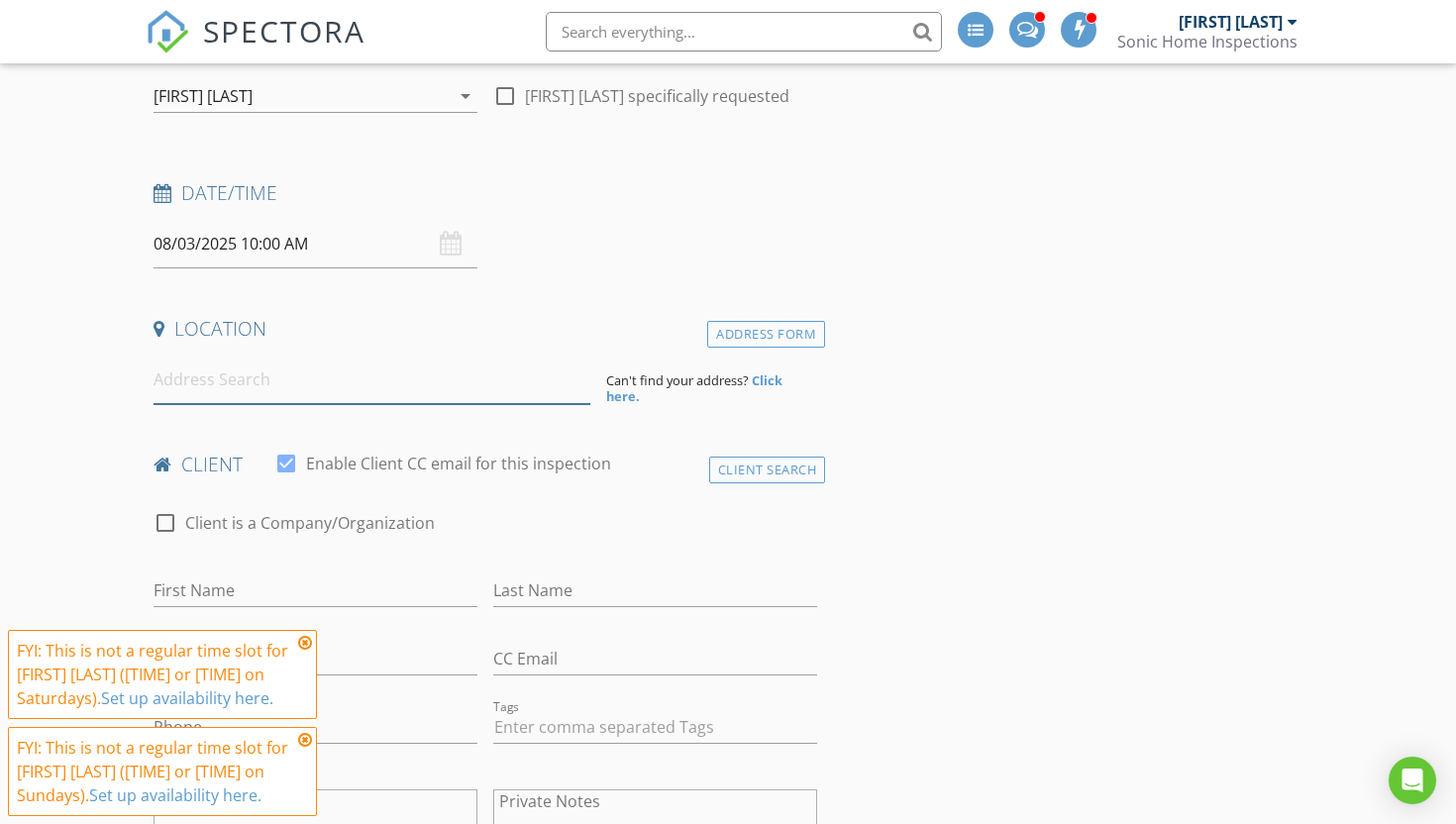 click at bounding box center (371, 379) 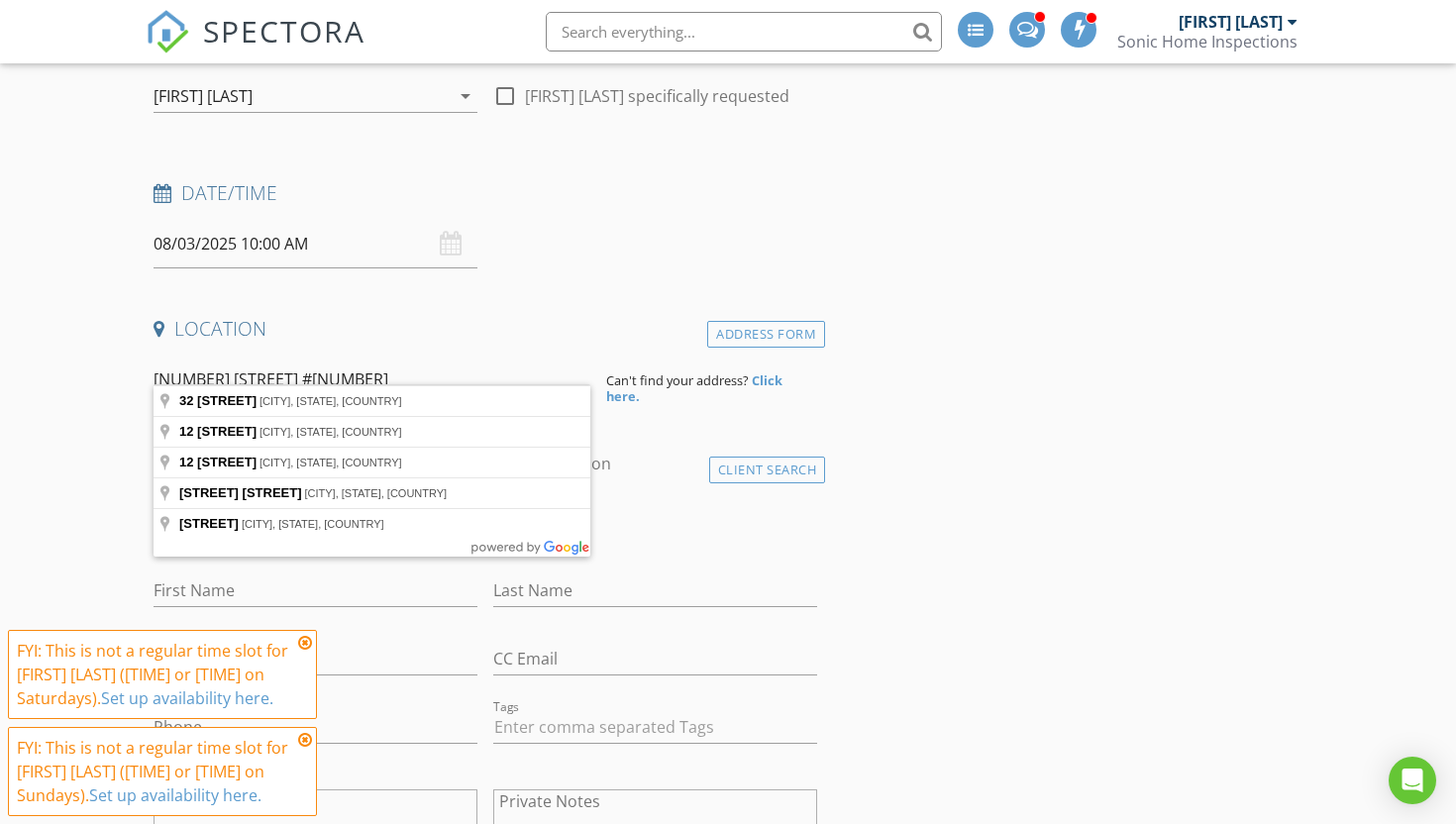 drag, startPoint x: 230, startPoint y: 360, endPoint x: 286, endPoint y: 362, distance: 56.0357 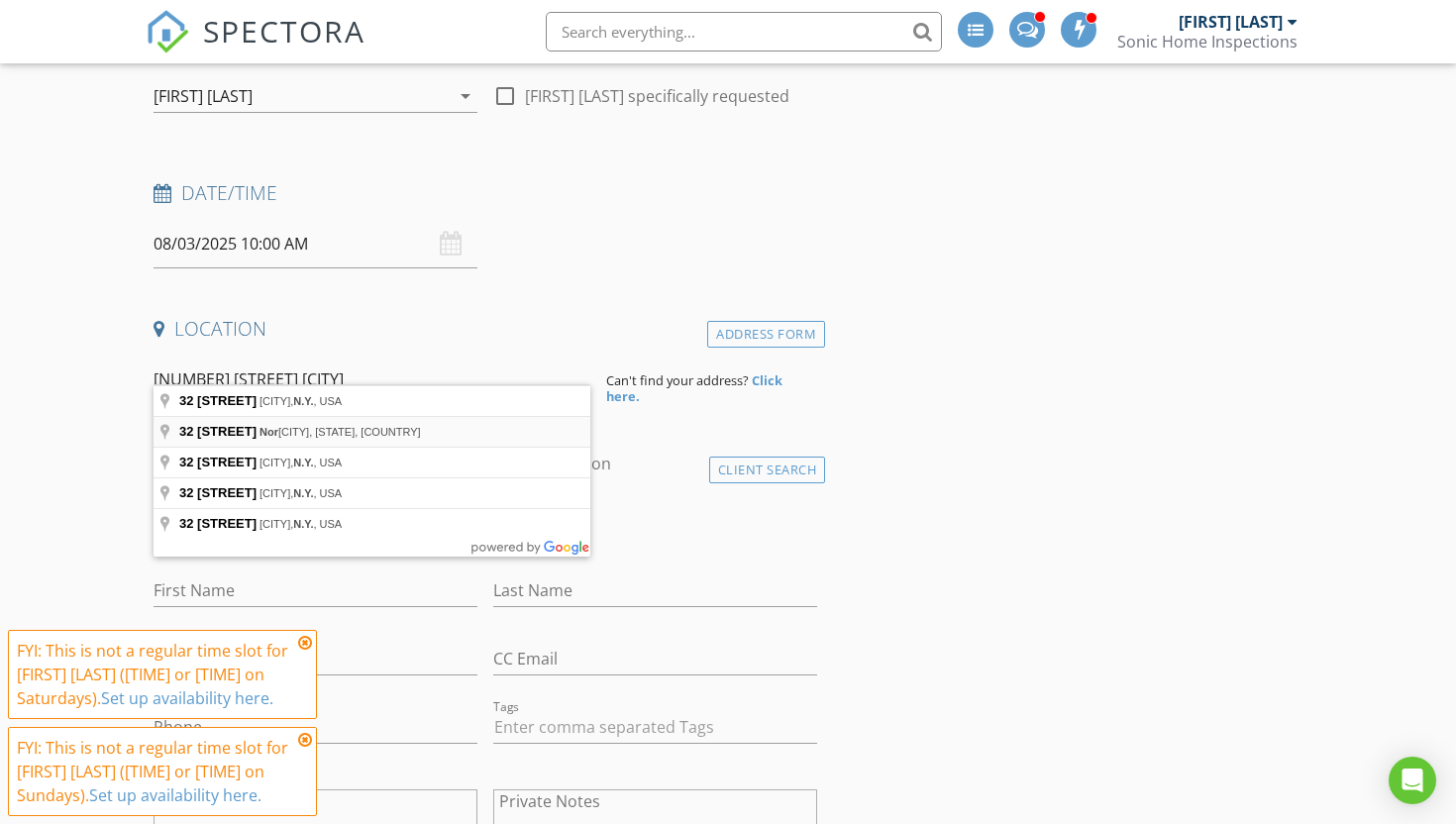 type on "32 Pine St, Norwalk, CT, USA" 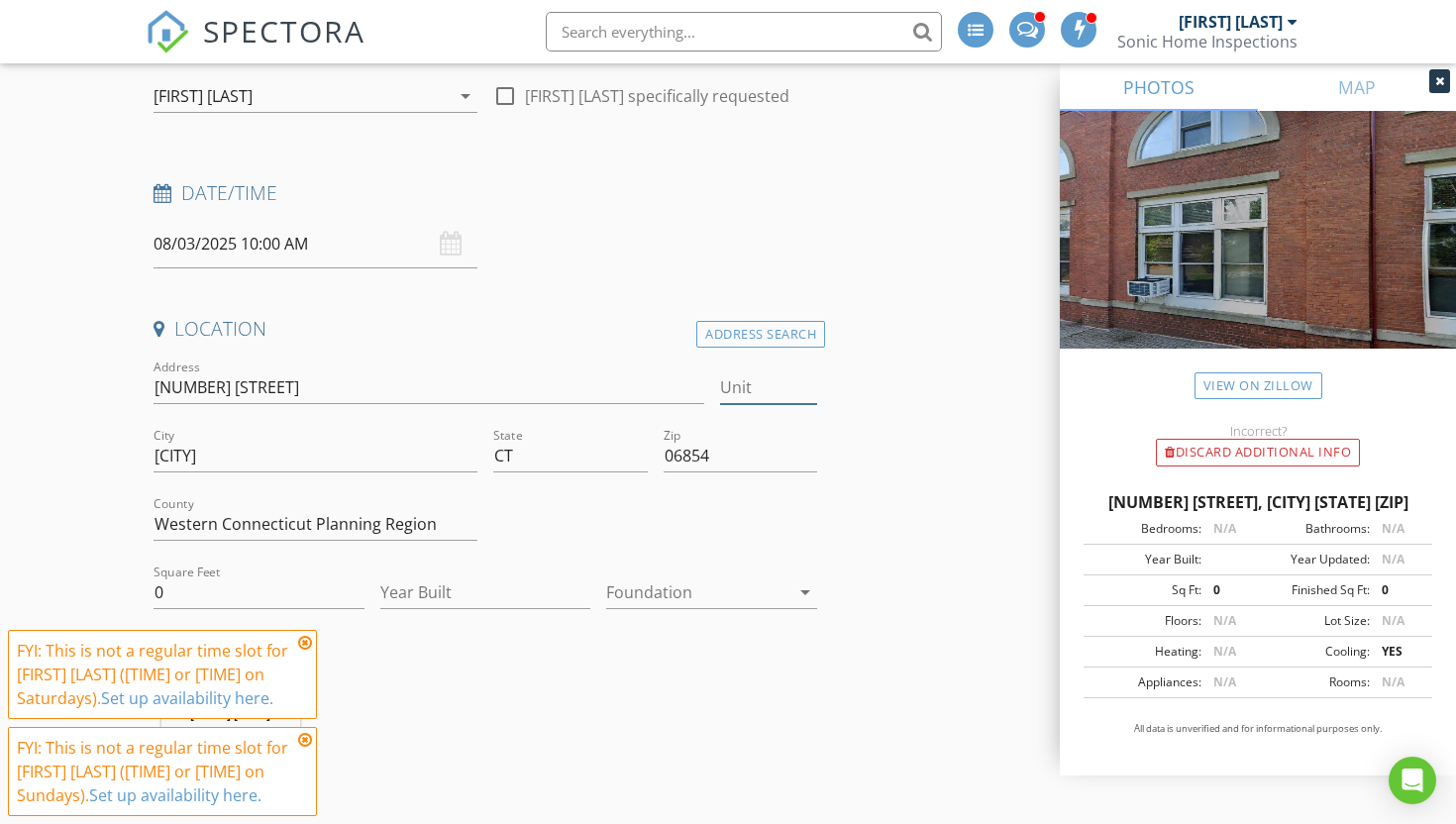 click on "Unit" at bounding box center (769, 387) 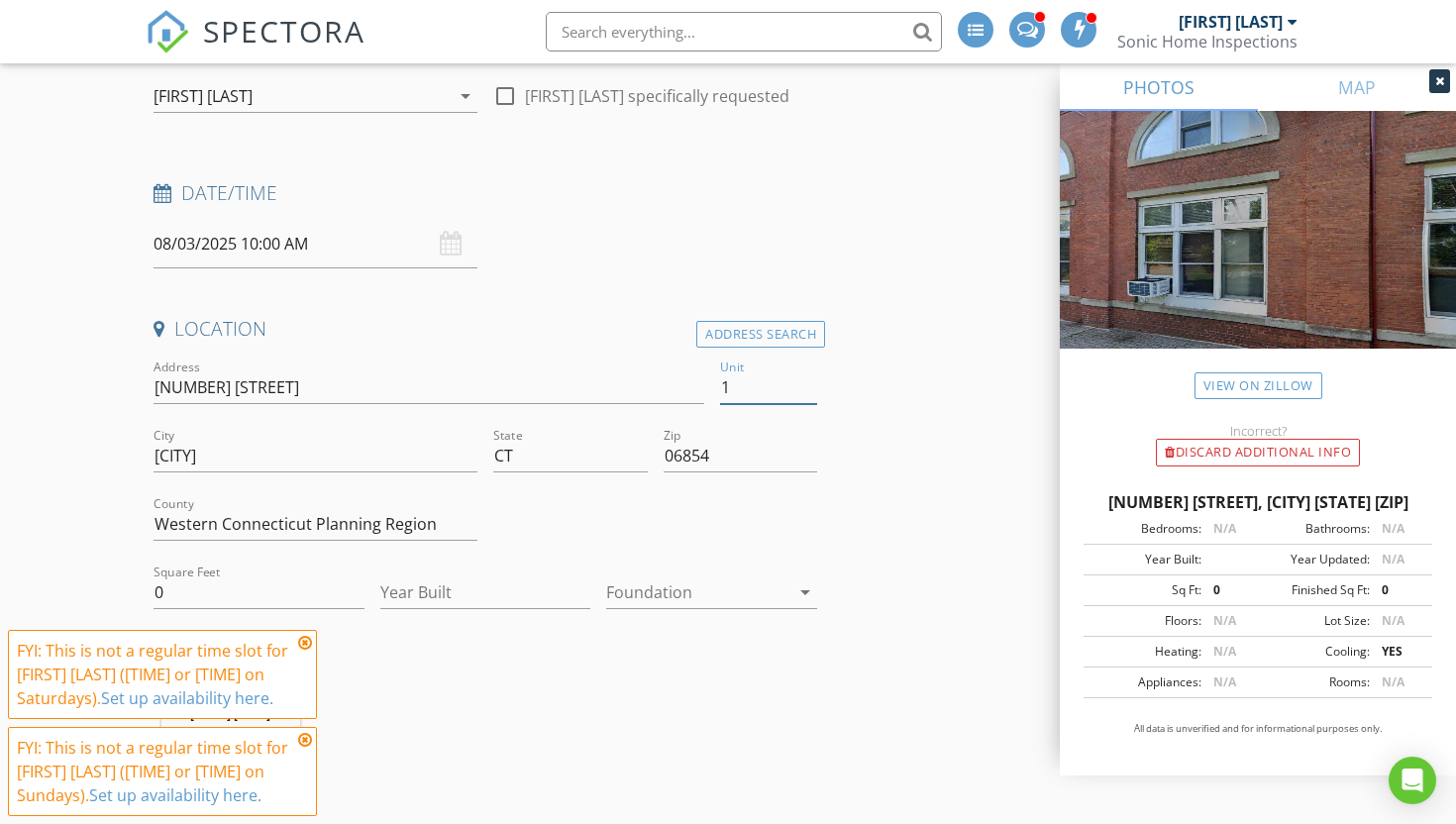 type on "15" 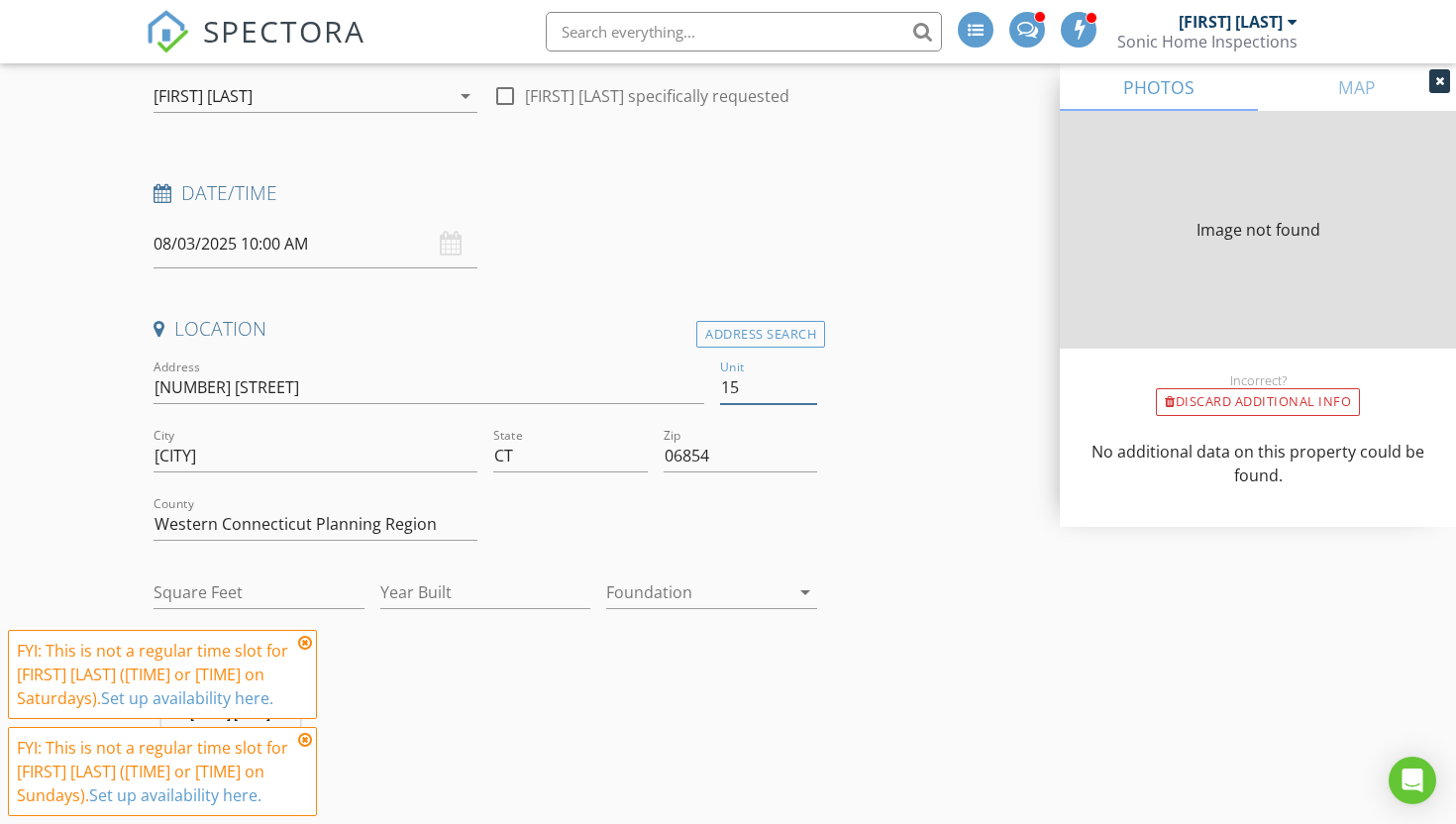 type on "1003" 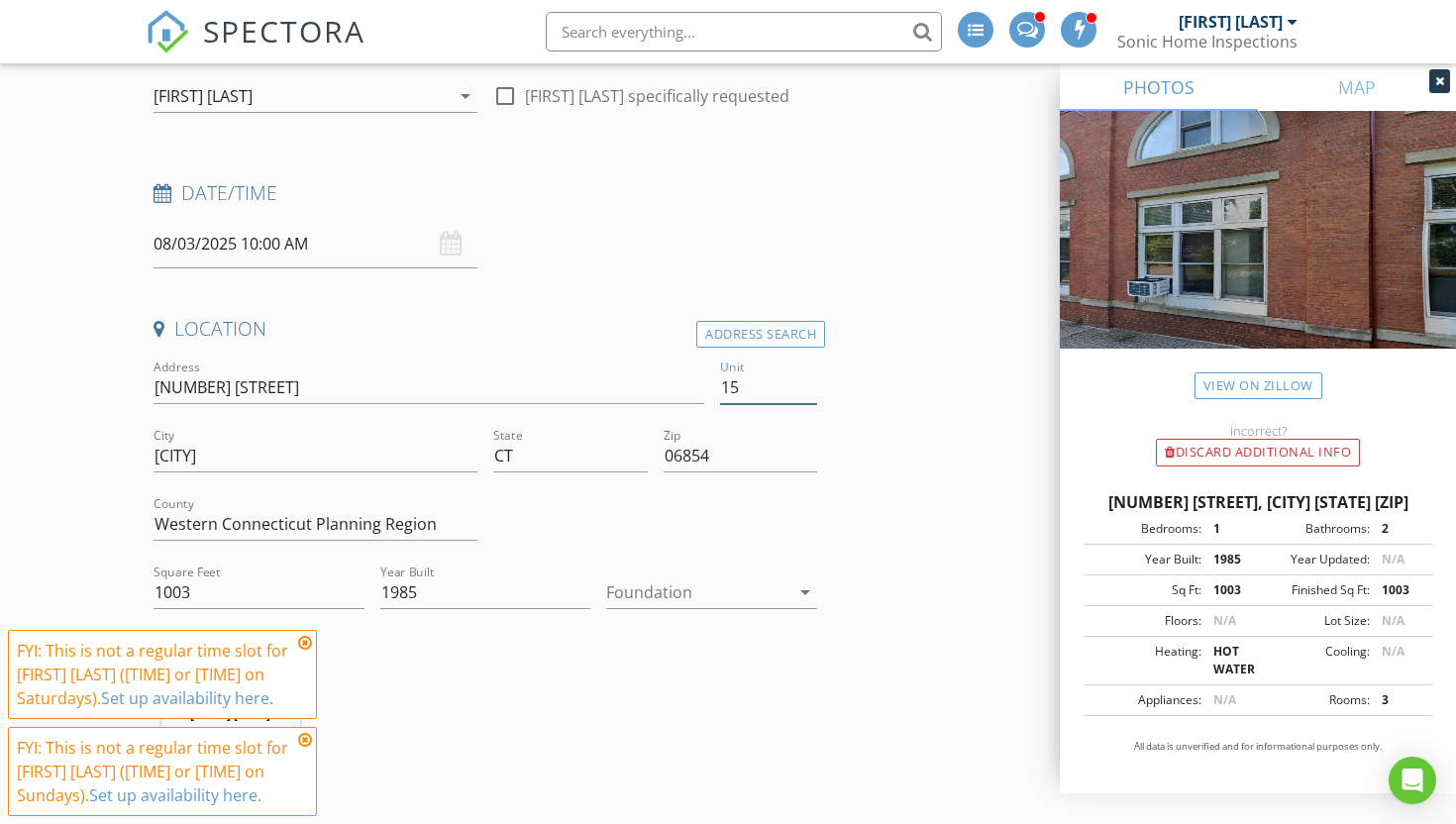 type on "15" 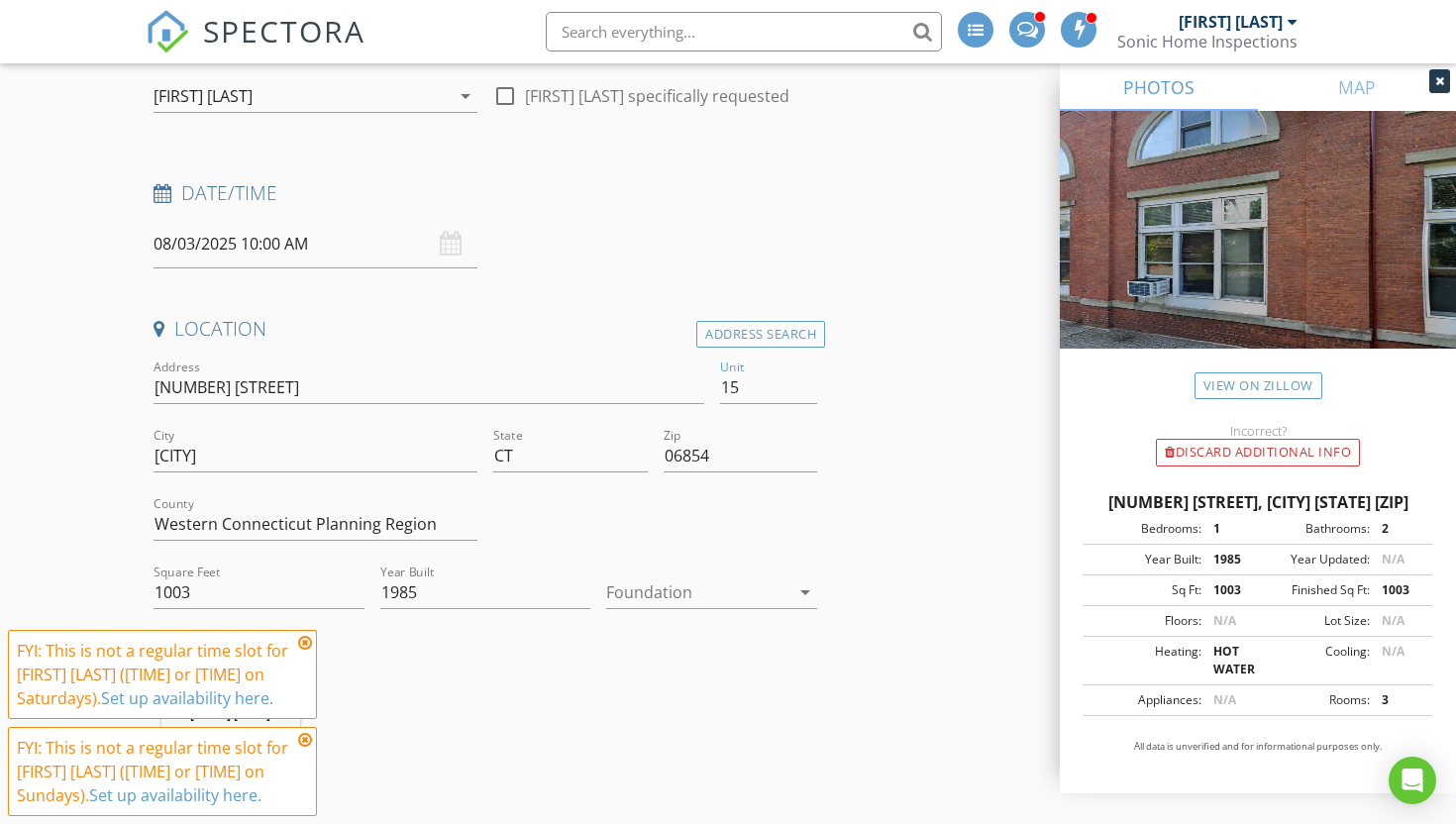 click at bounding box center [305, 643] 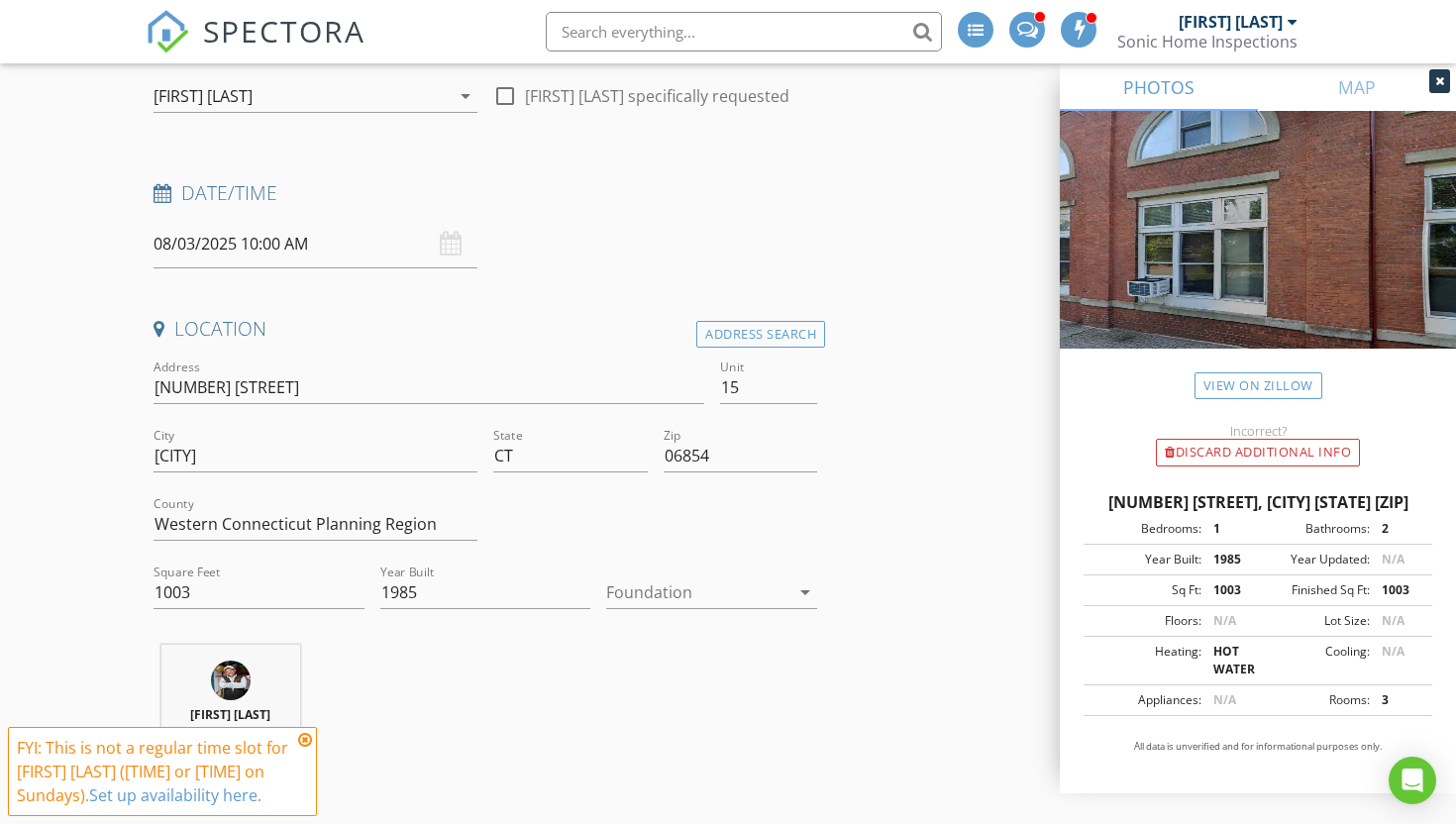 click at bounding box center (305, 740) 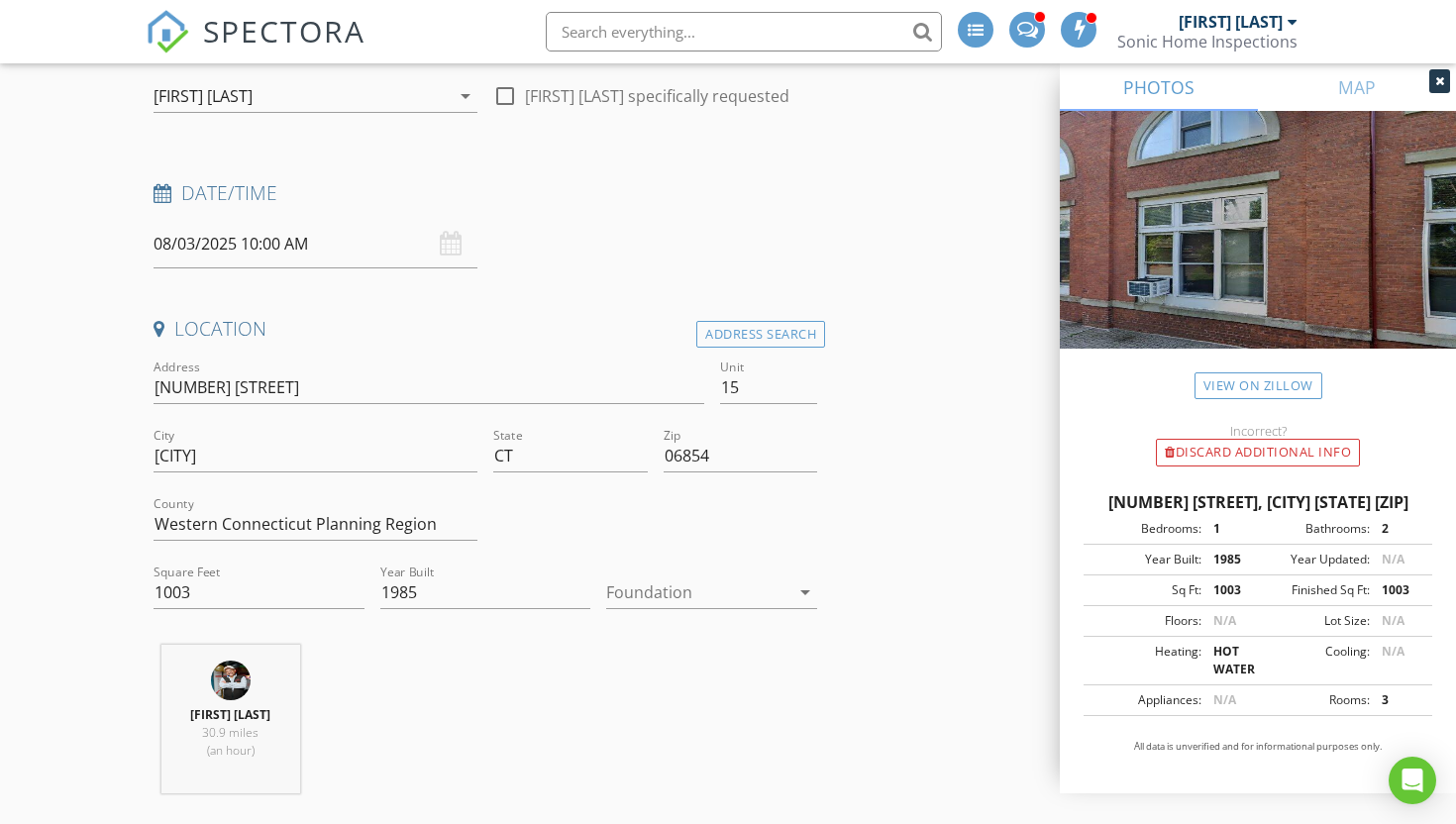 click at bounding box center (1439, 81) 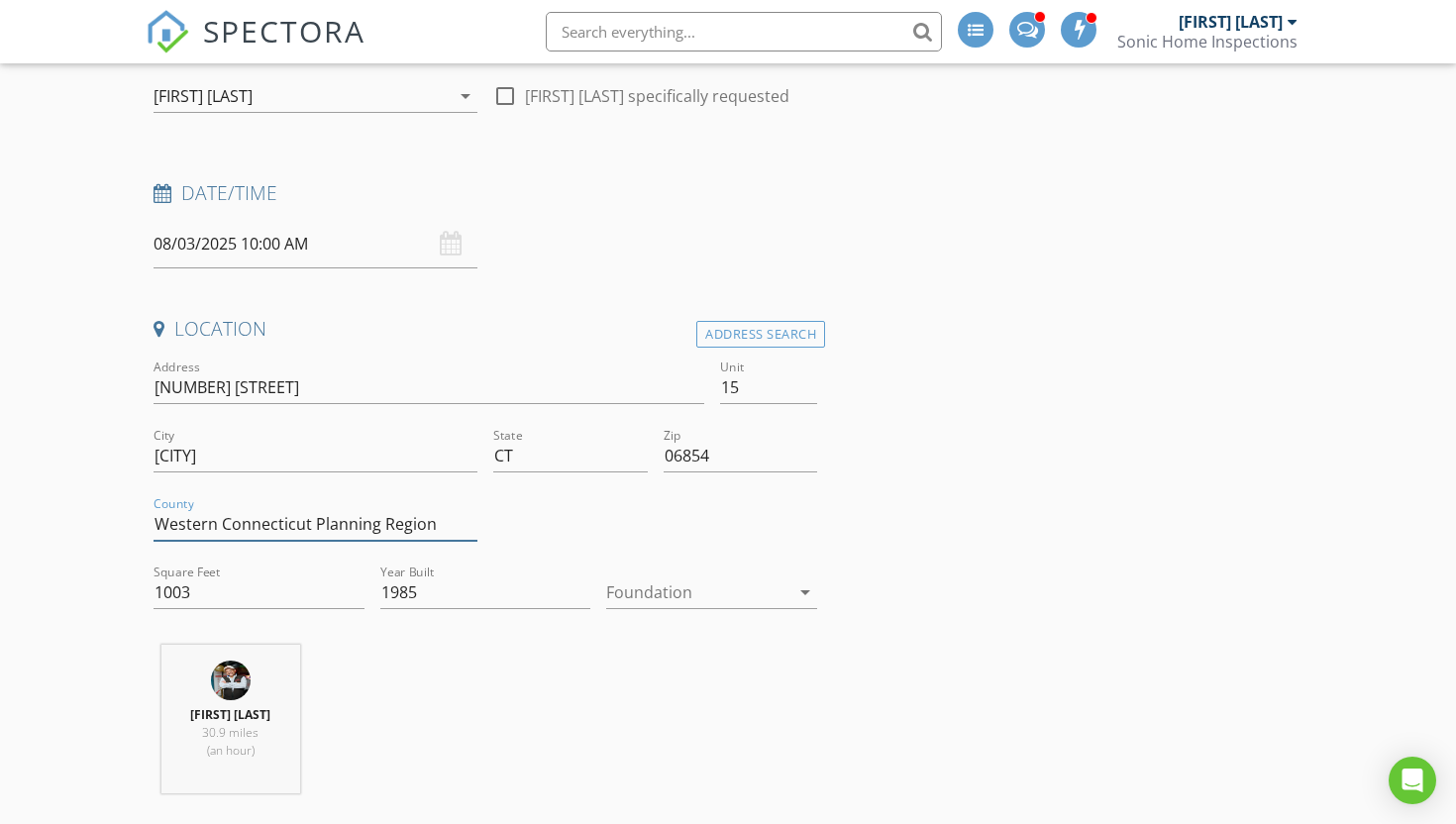drag, startPoint x: 448, startPoint y: 498, endPoint x: 96, endPoint y: 498, distance: 352 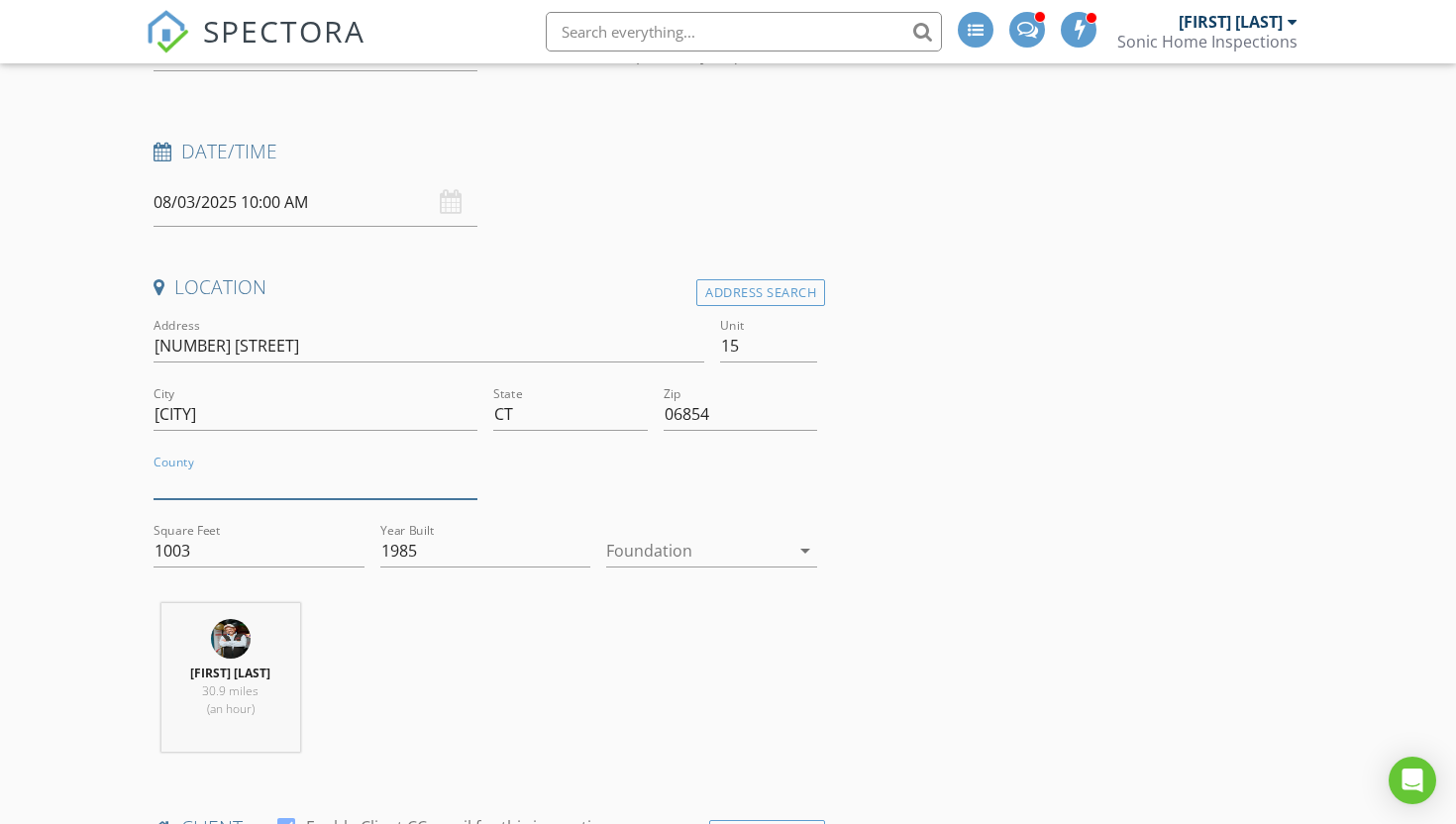 scroll, scrollTop: 0, scrollLeft: 0, axis: both 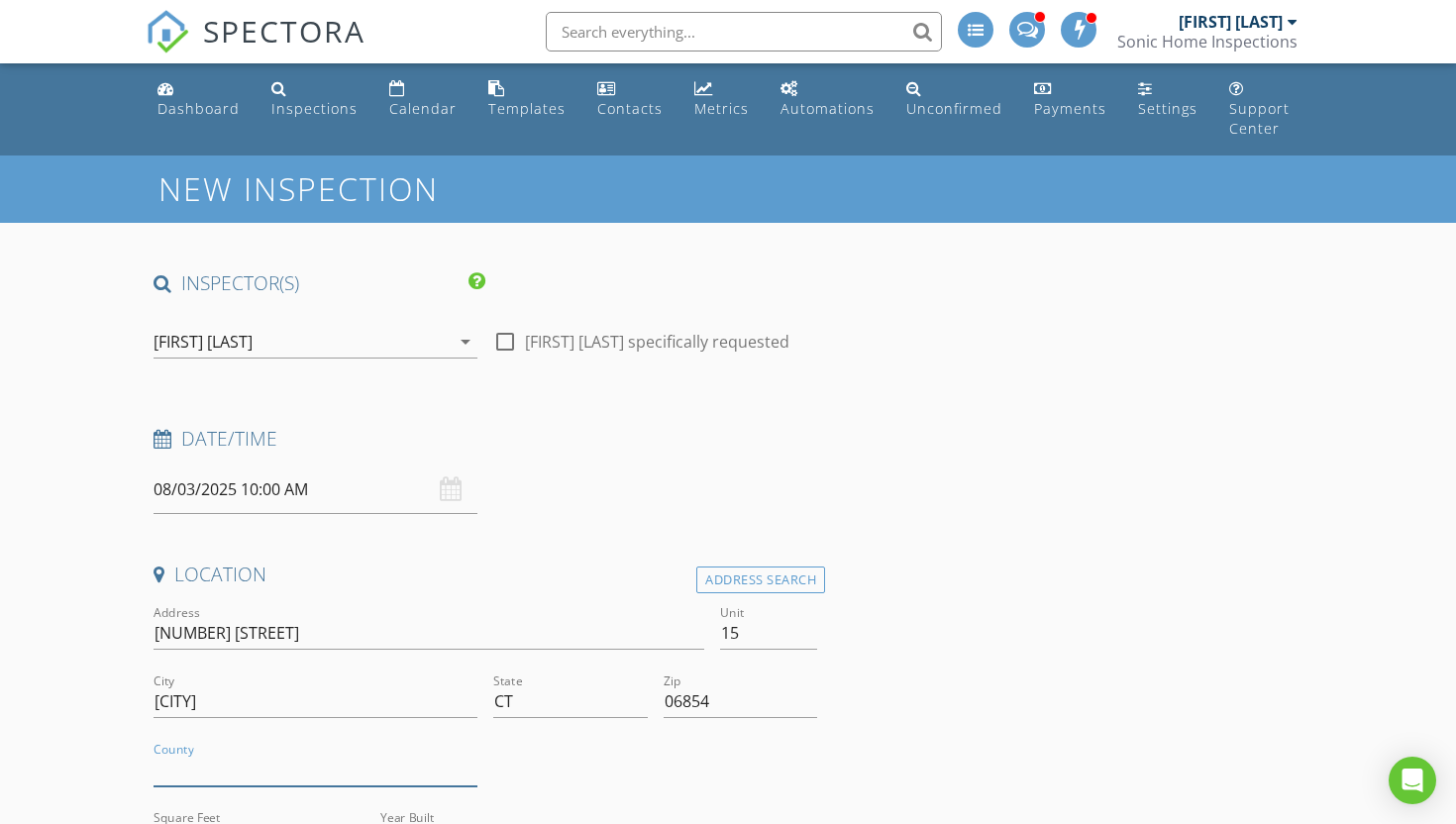 type 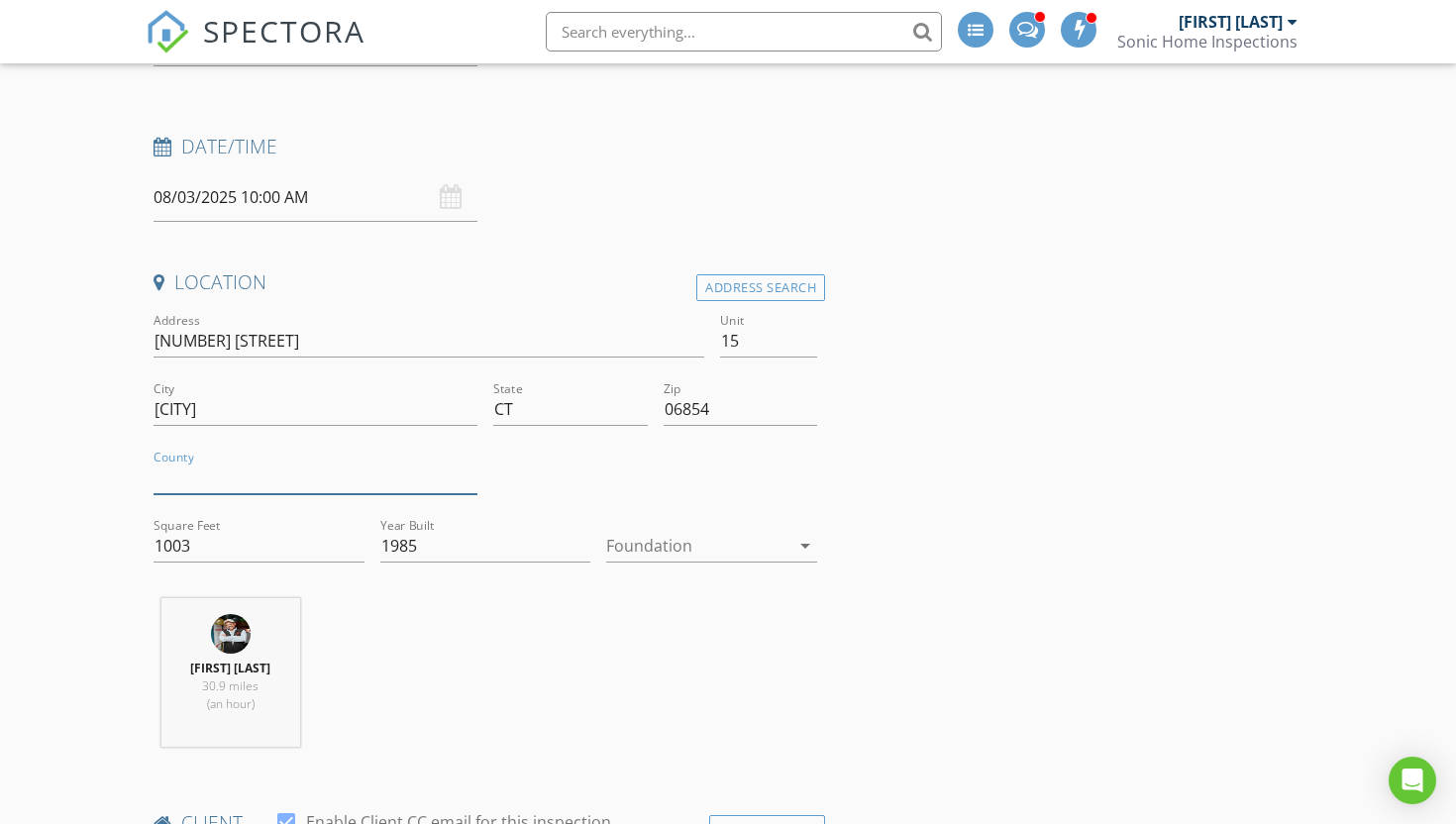 scroll, scrollTop: 296, scrollLeft: 0, axis: vertical 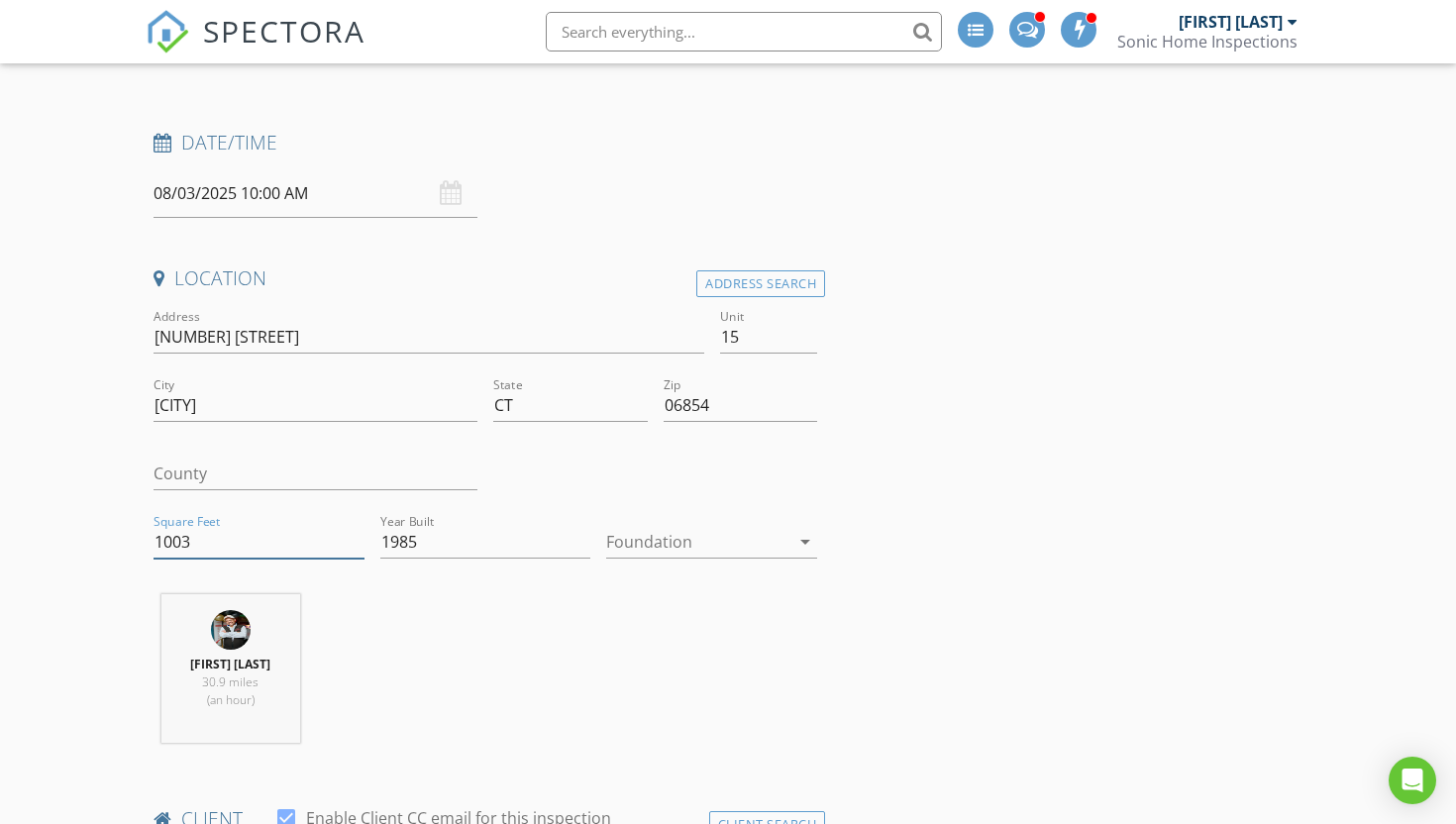 drag, startPoint x: 217, startPoint y: 524, endPoint x: 97, endPoint y: 521, distance: 120.037494 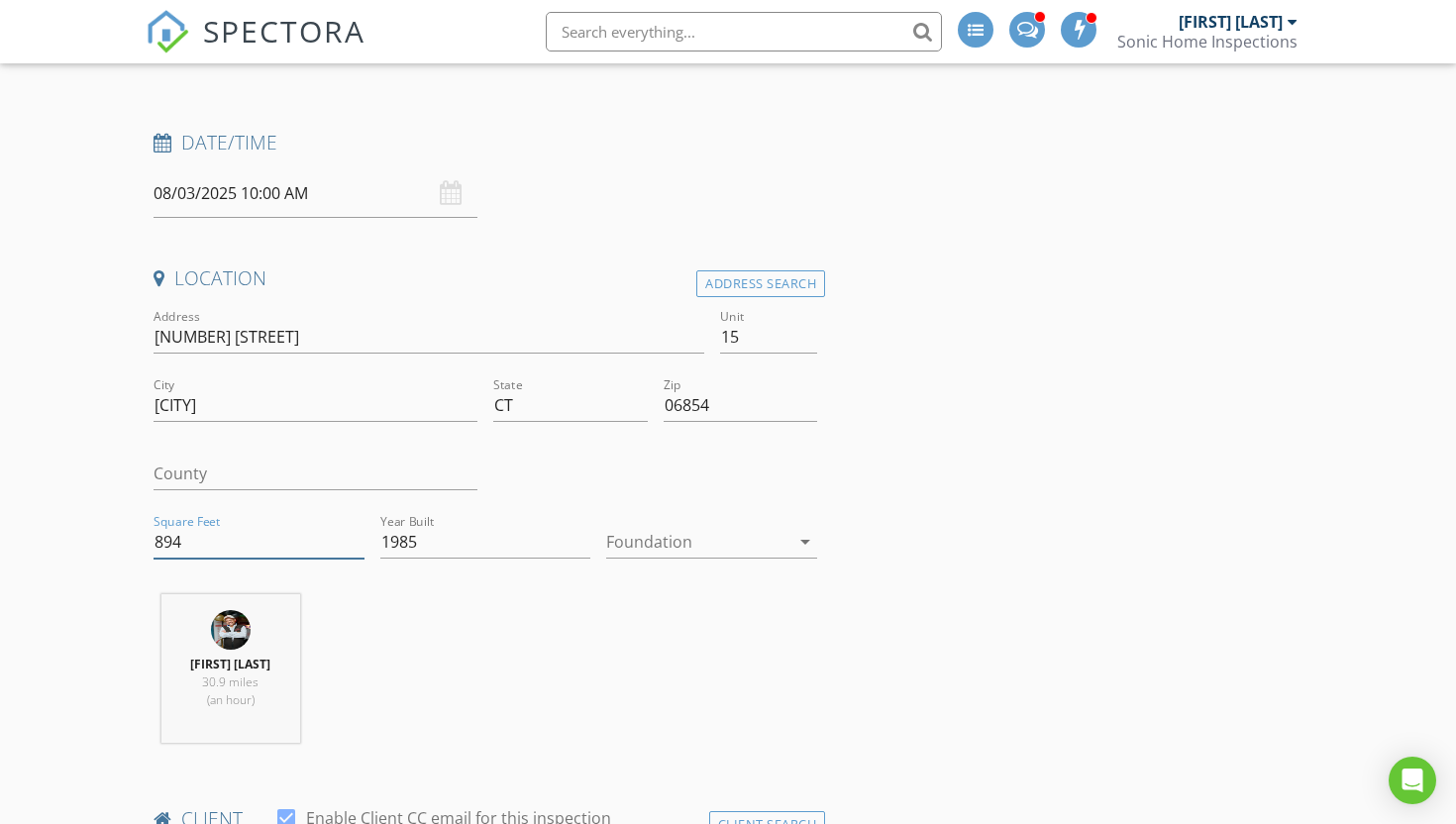 type on "894" 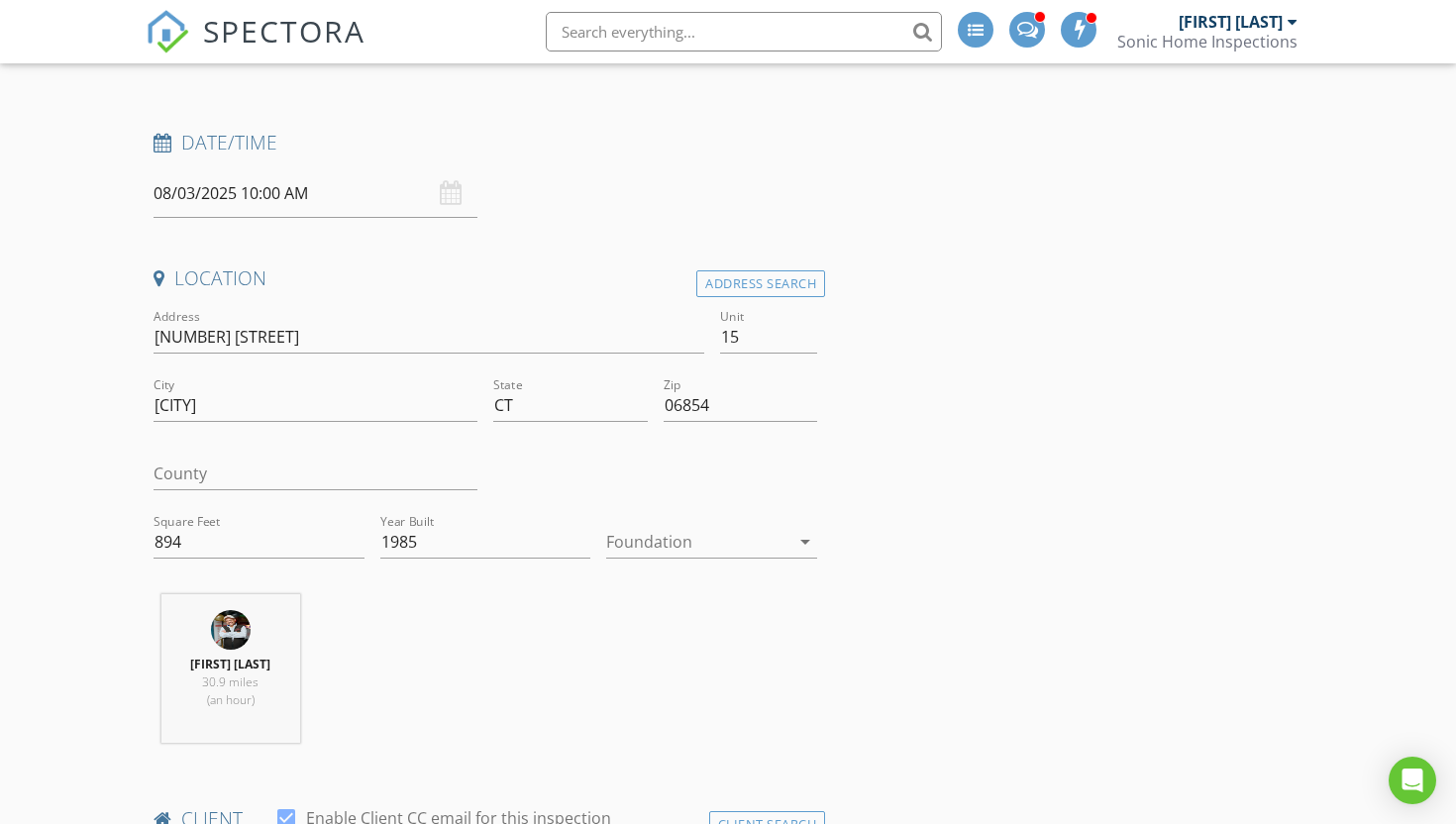 click on "Mike Kapur     30.9 miles     (an hour)" at bounding box center (485, 676) 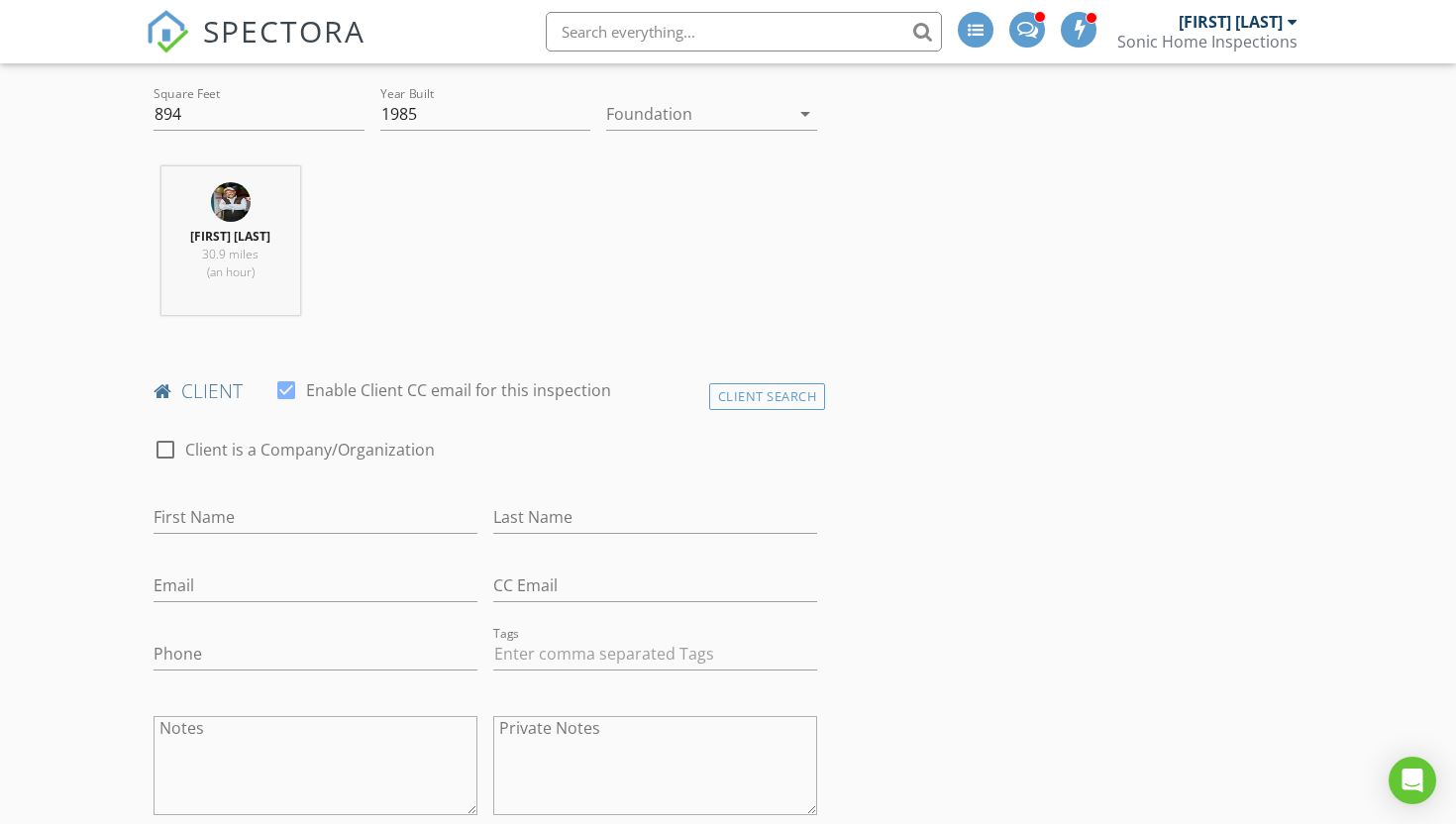 scroll, scrollTop: 728, scrollLeft: 0, axis: vertical 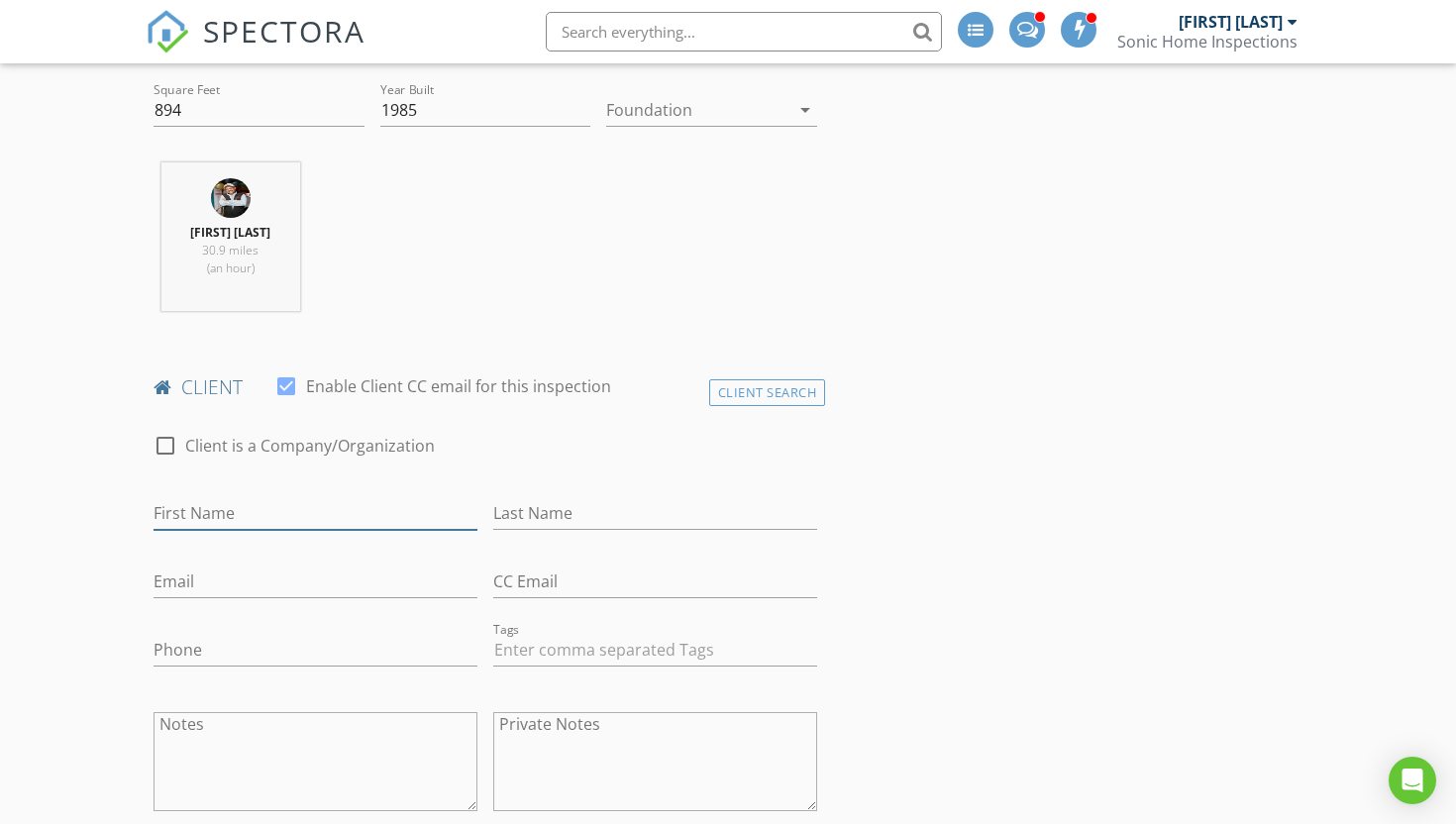 click on "First Name" at bounding box center [315, 513] 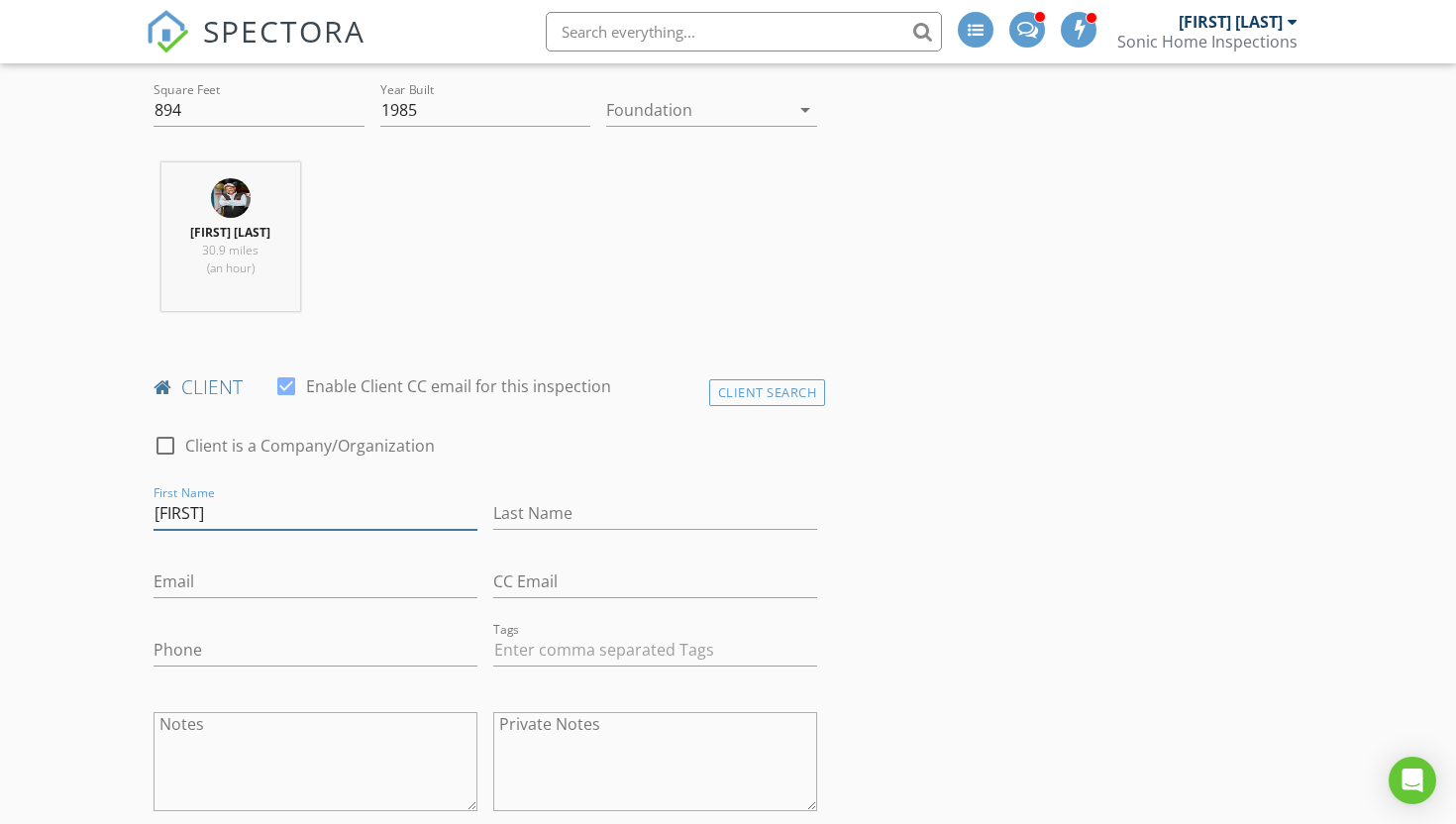 type on "[FIRST]" 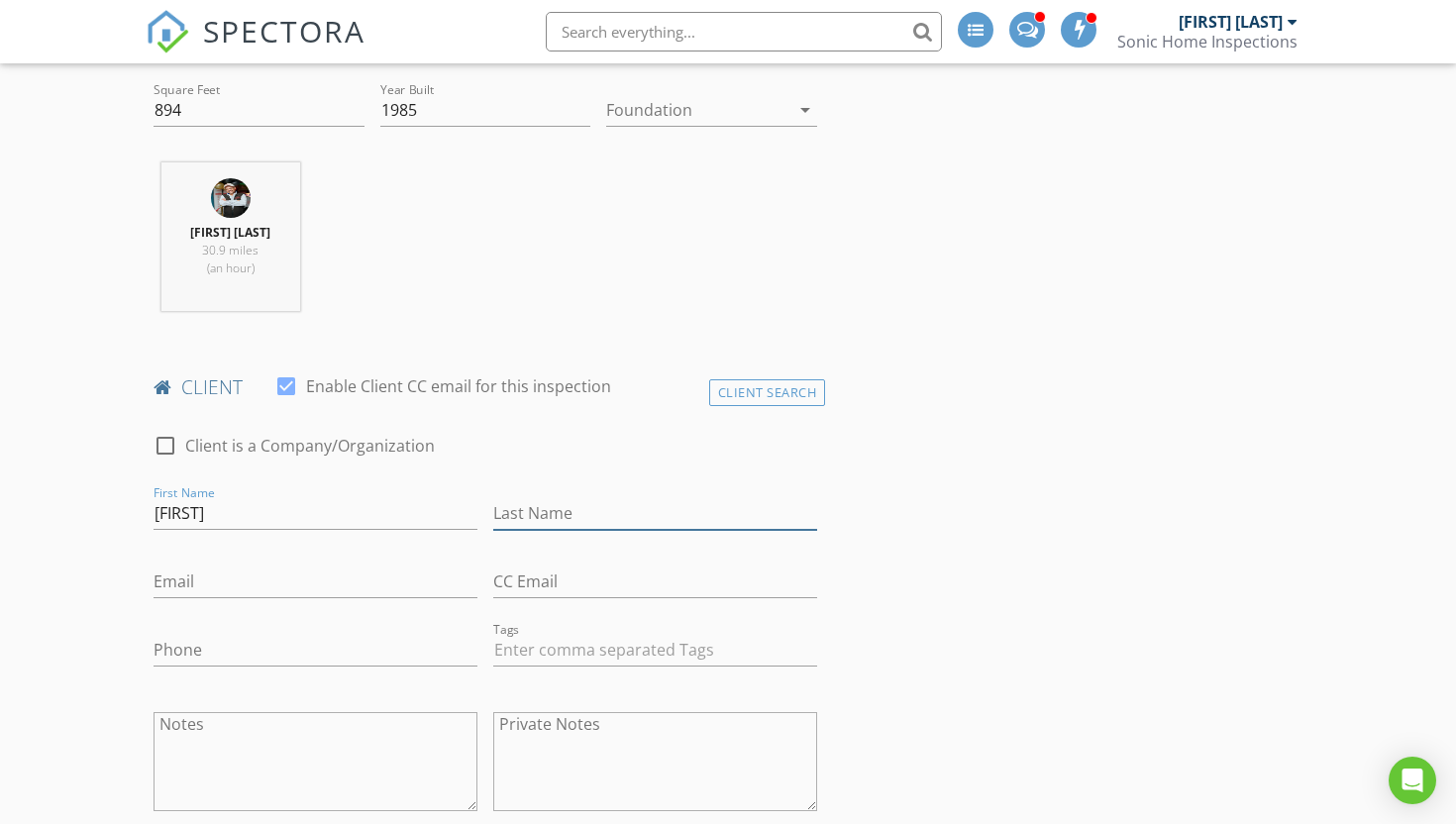 click on "Last Name" at bounding box center [655, 513] 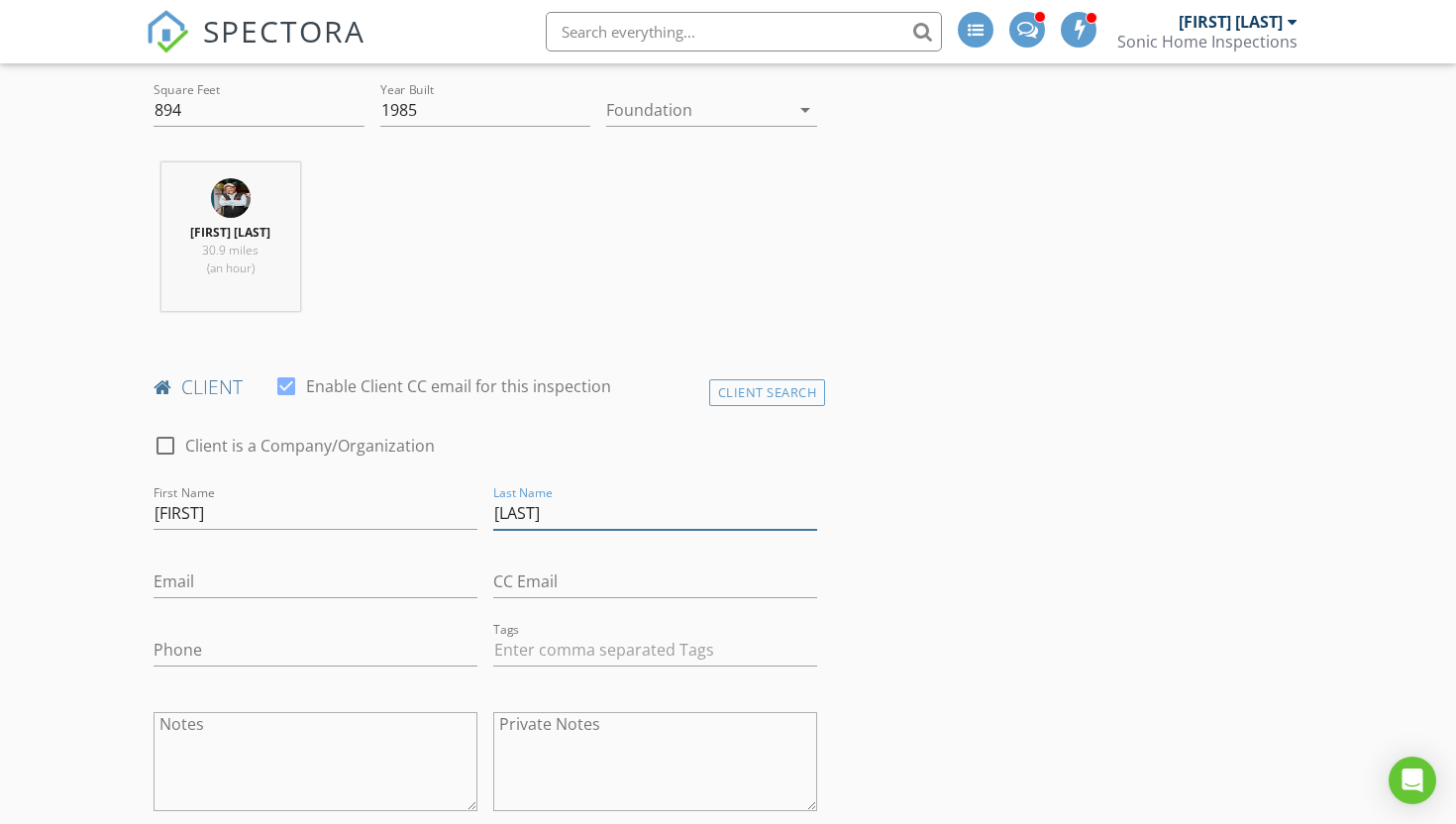 type on "[LAST]" 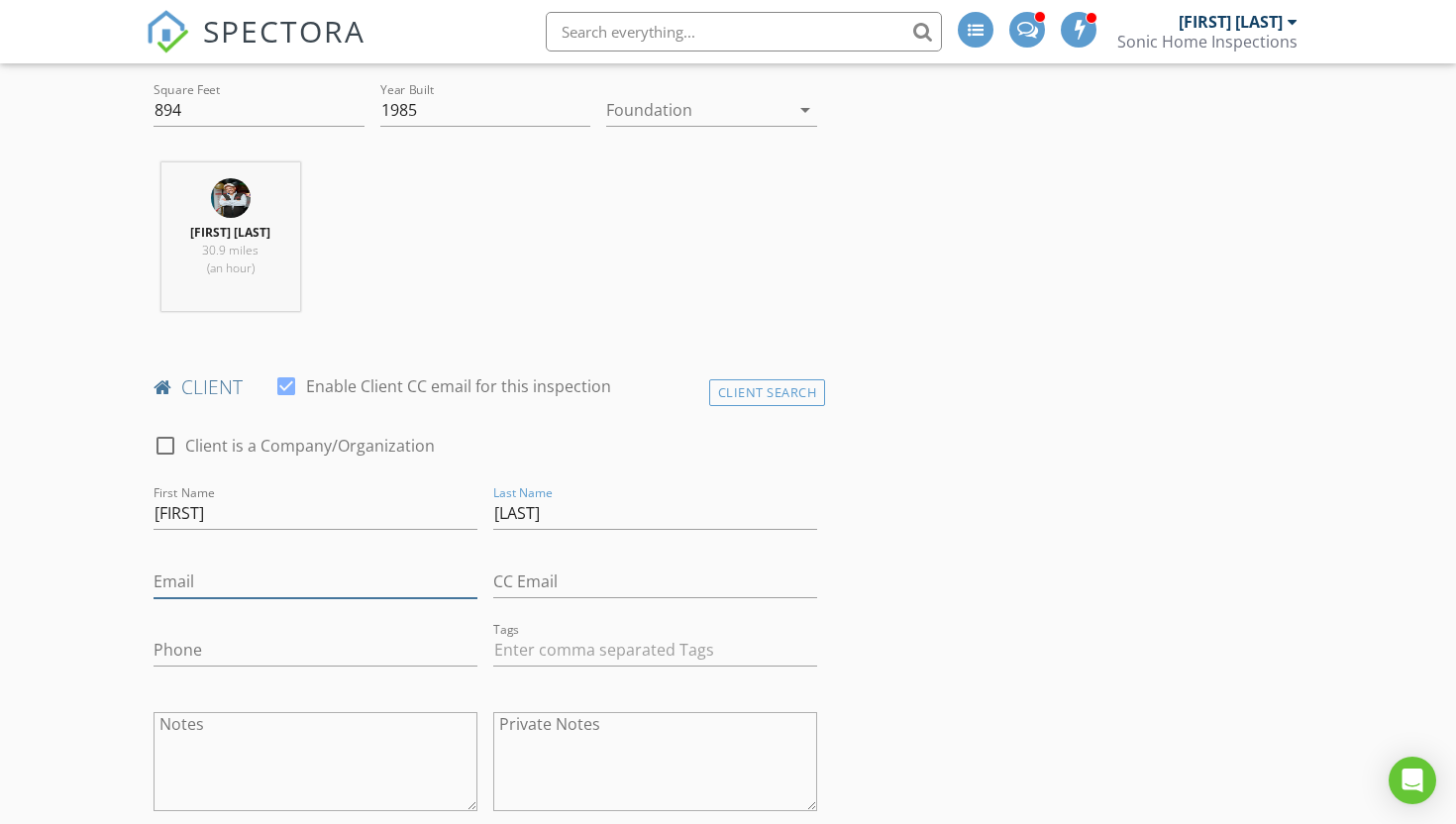 click on "Email" at bounding box center [315, 581] 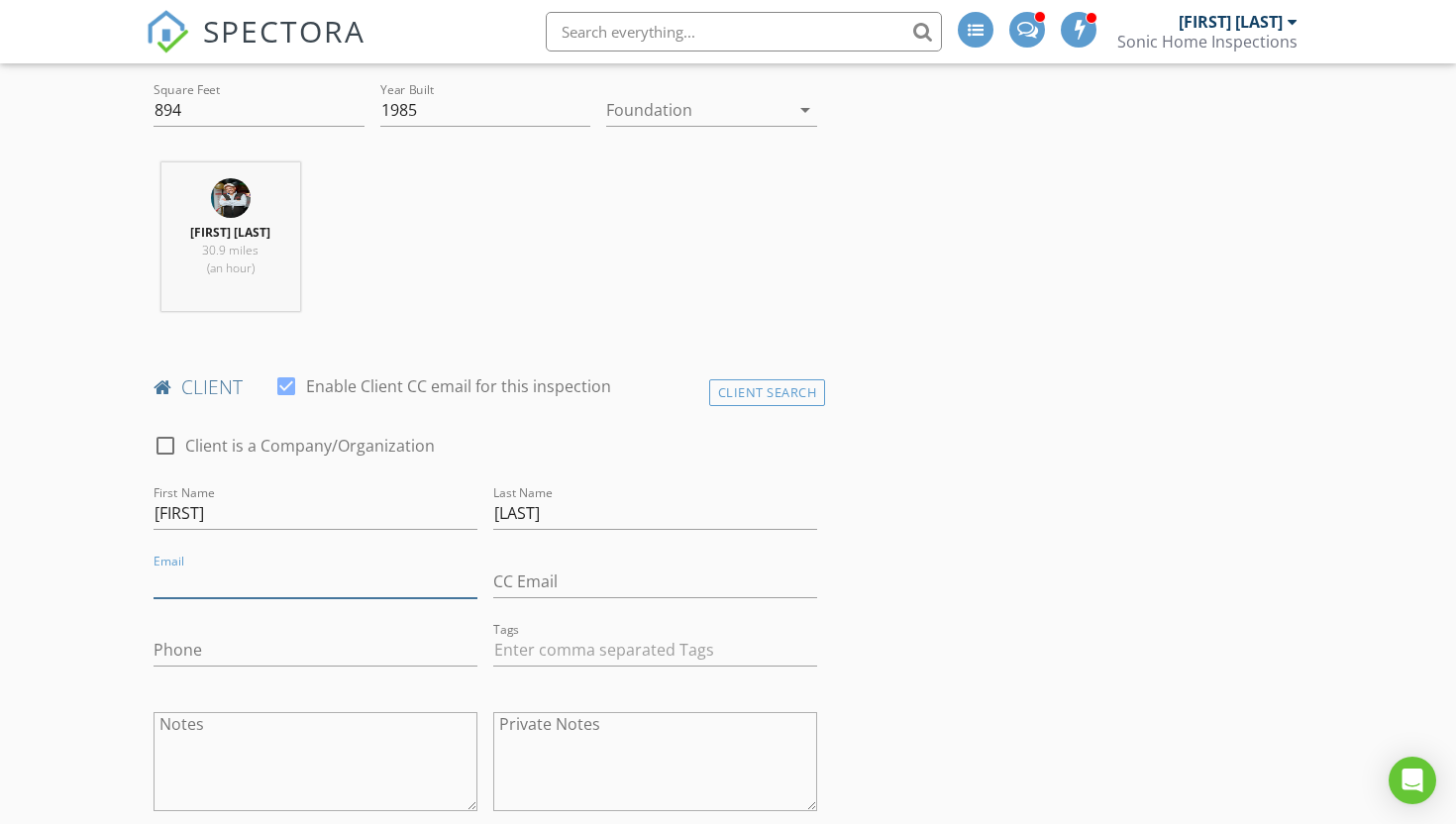 paste on "[EMAIL]" 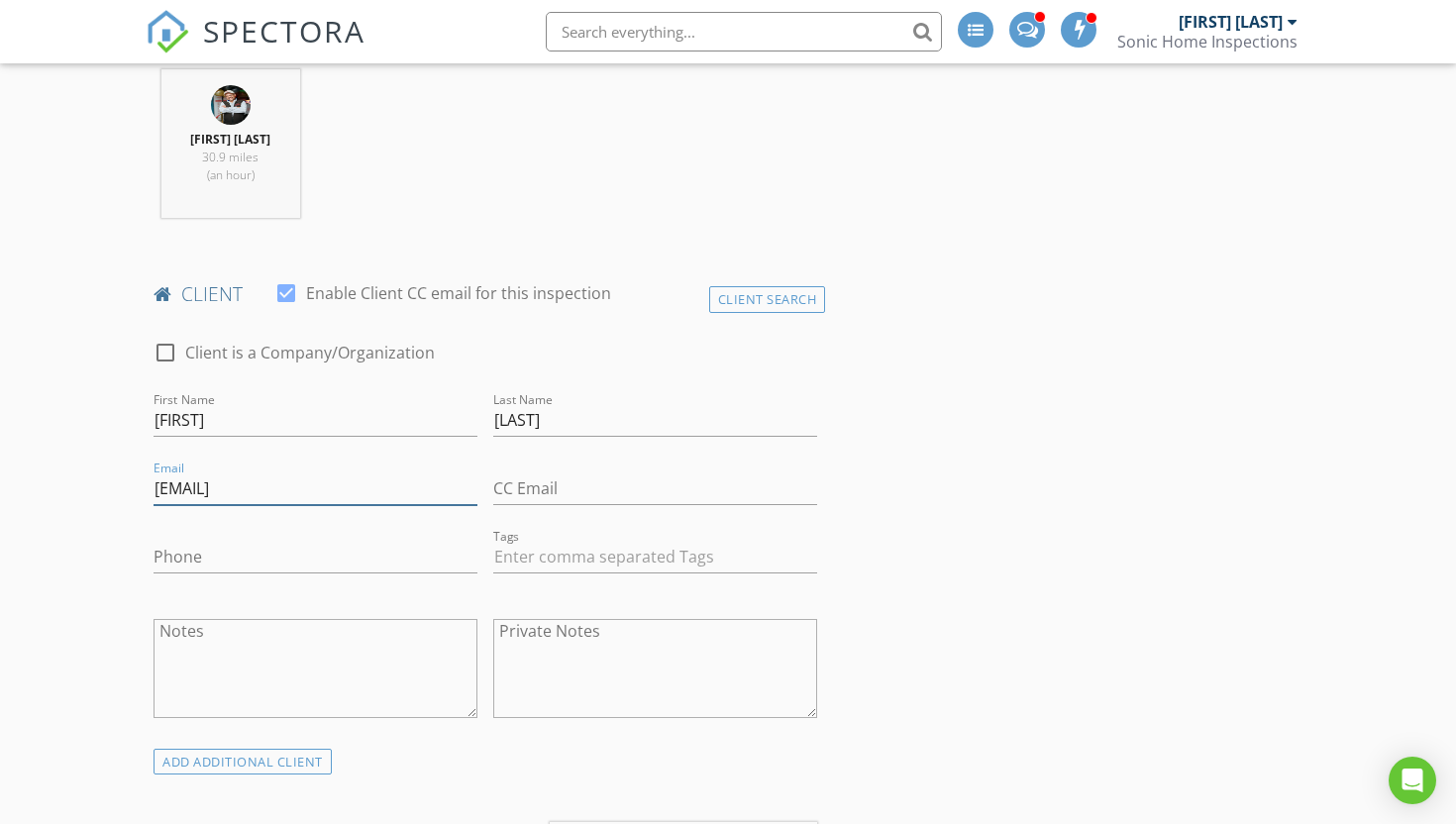 scroll, scrollTop: 858, scrollLeft: 0, axis: vertical 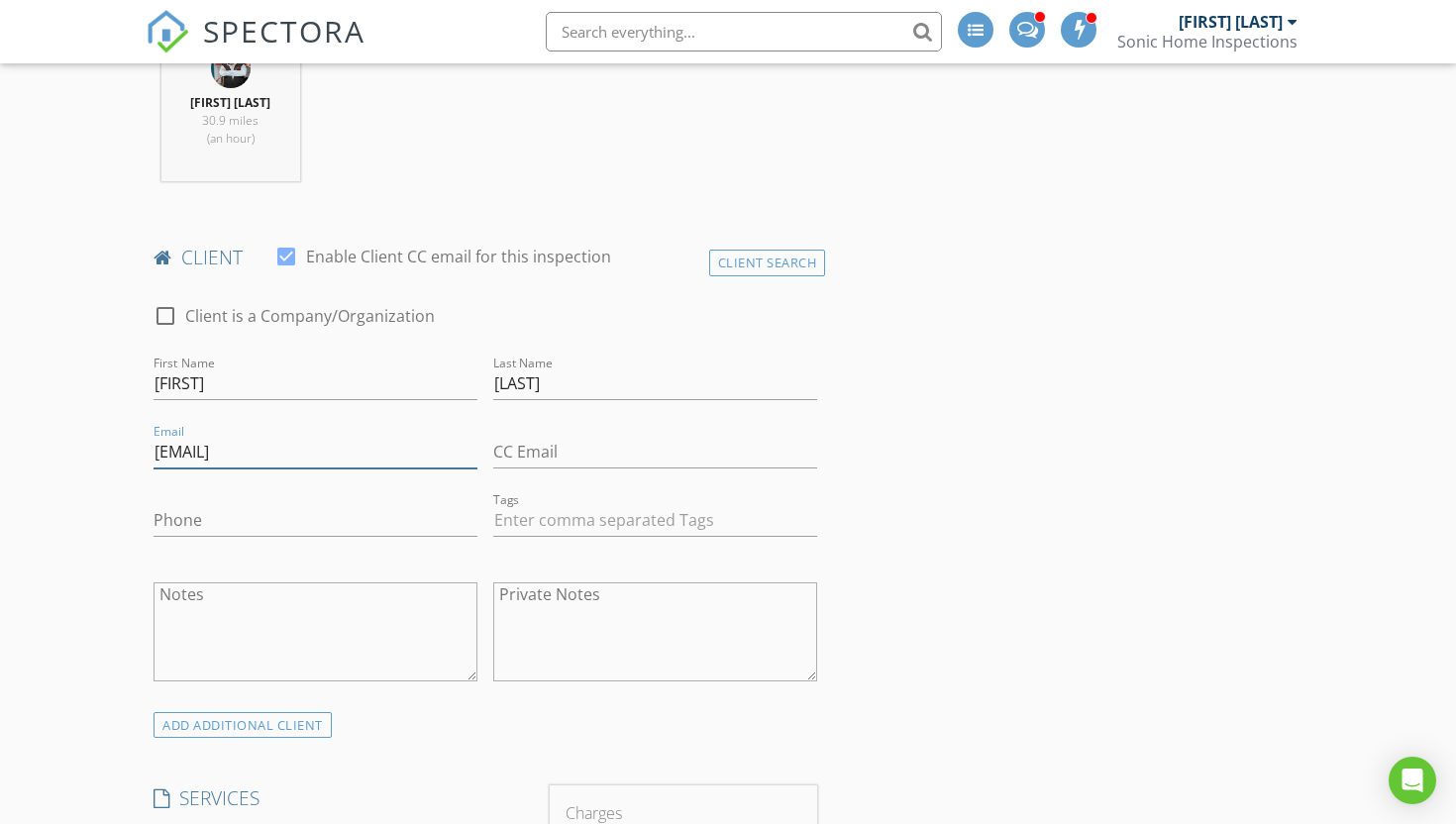 type on "[EMAIL]" 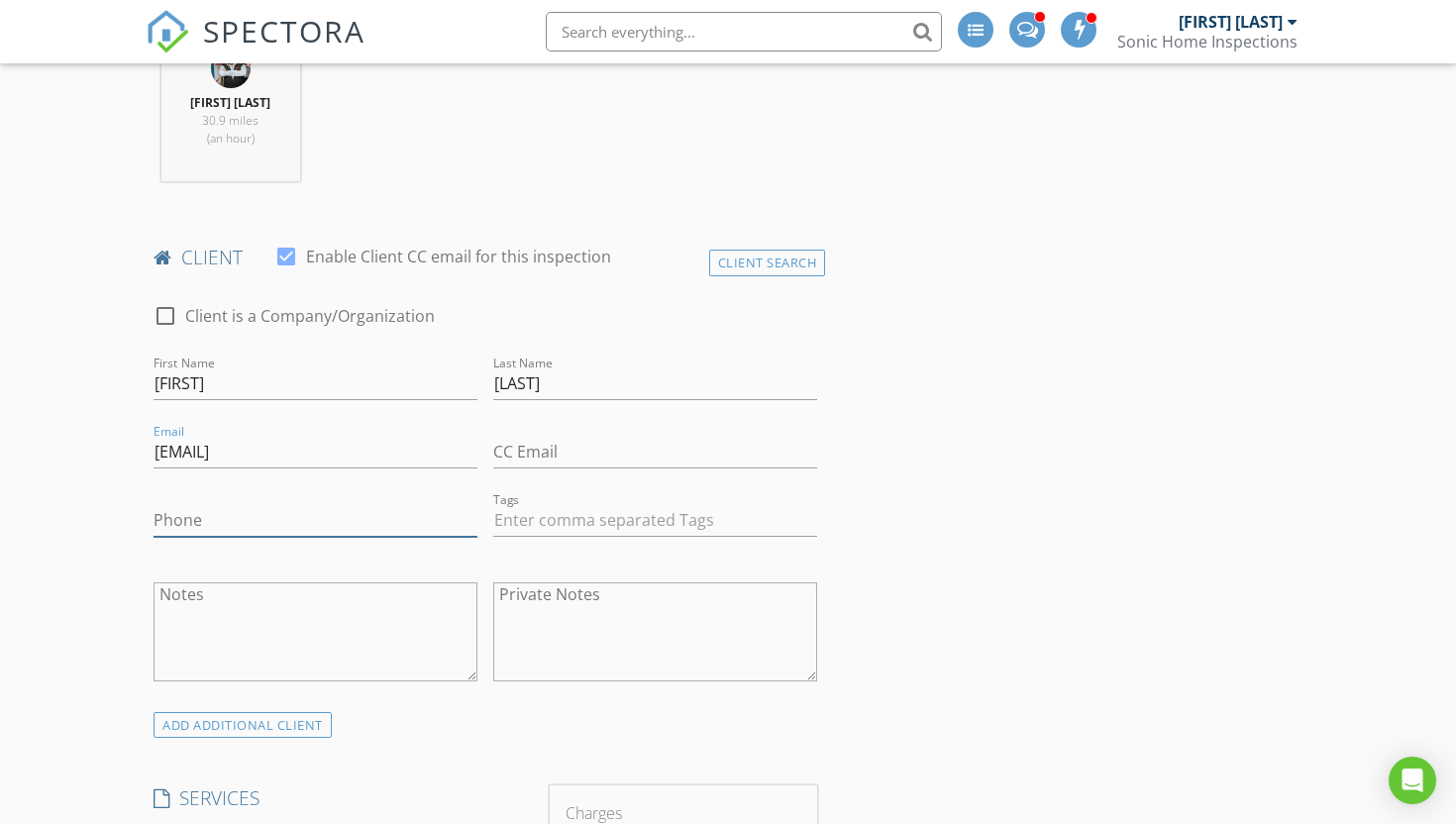 click on "Phone" at bounding box center [315, 520] 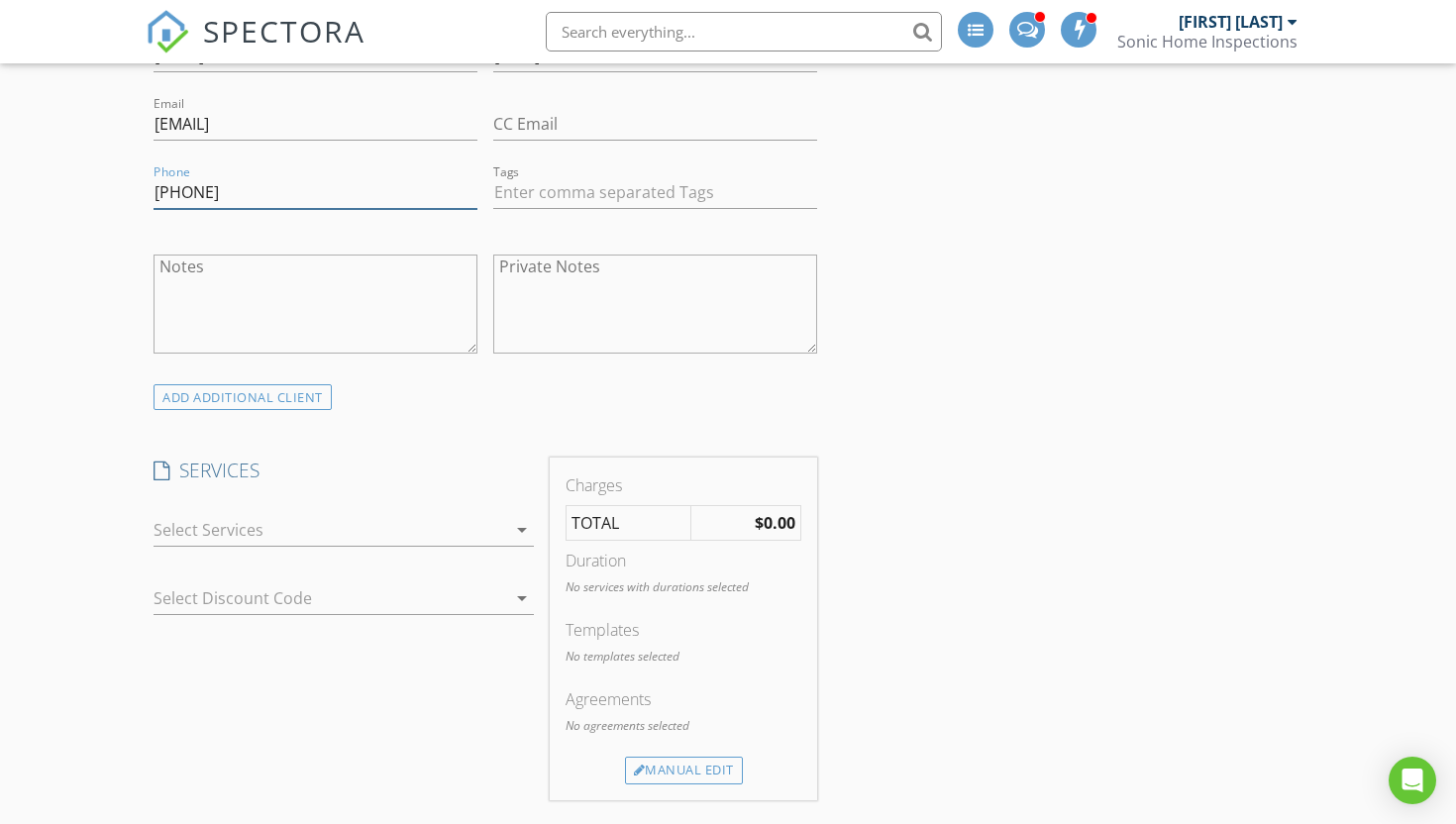 scroll, scrollTop: 1188, scrollLeft: 0, axis: vertical 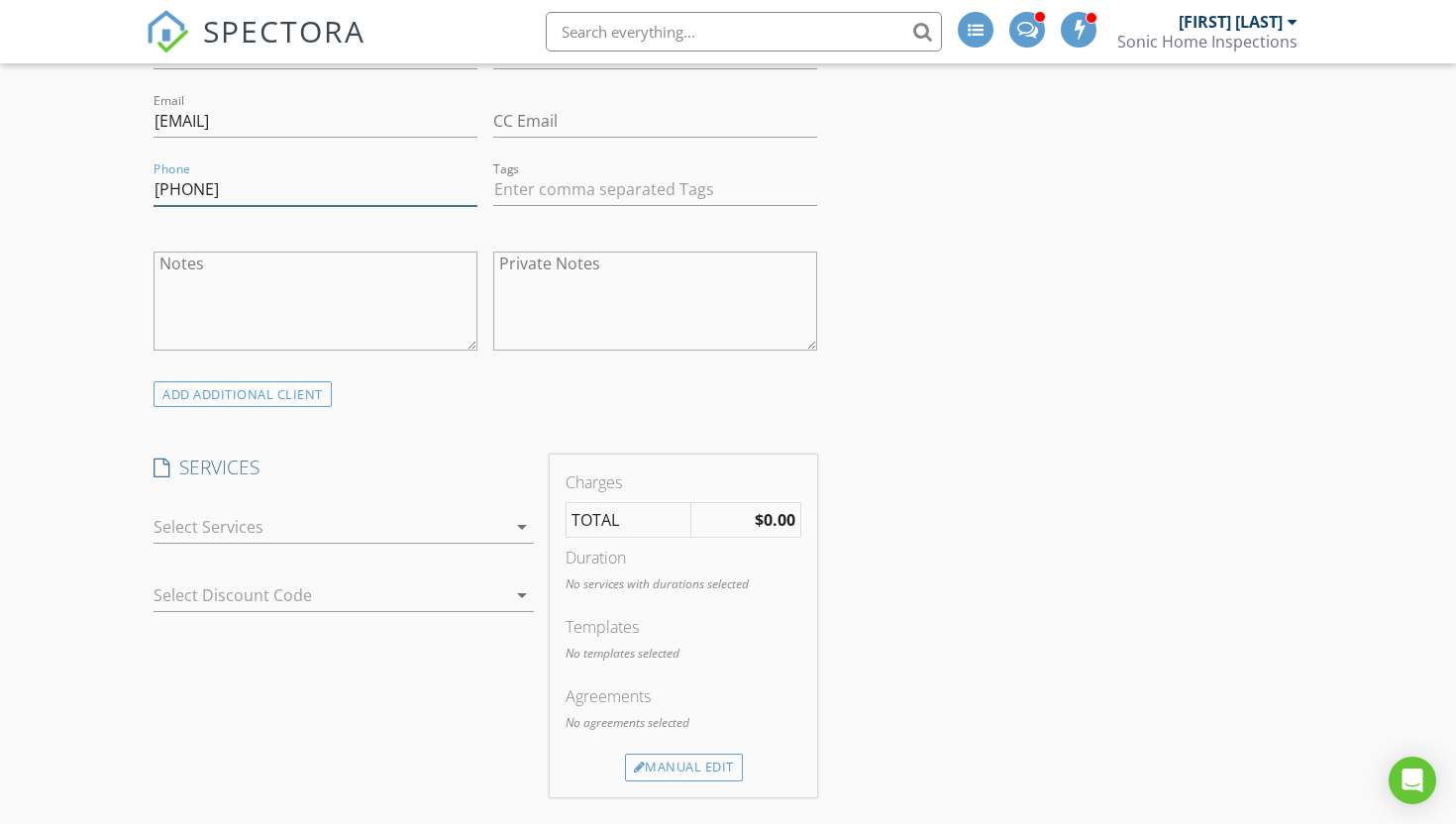 type on "[PHONE]" 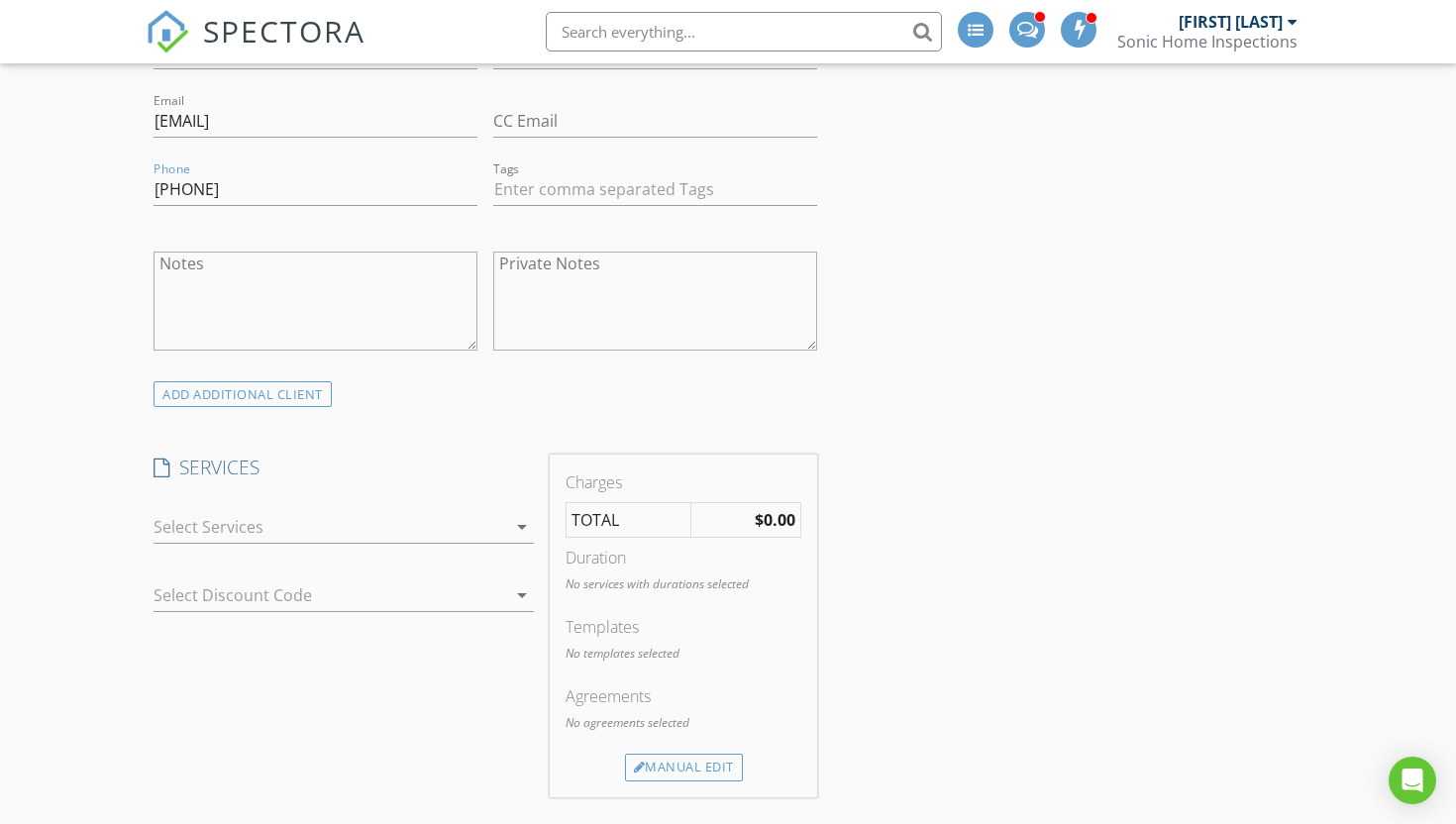 click on "arrow_drop_down" at bounding box center (522, 527) 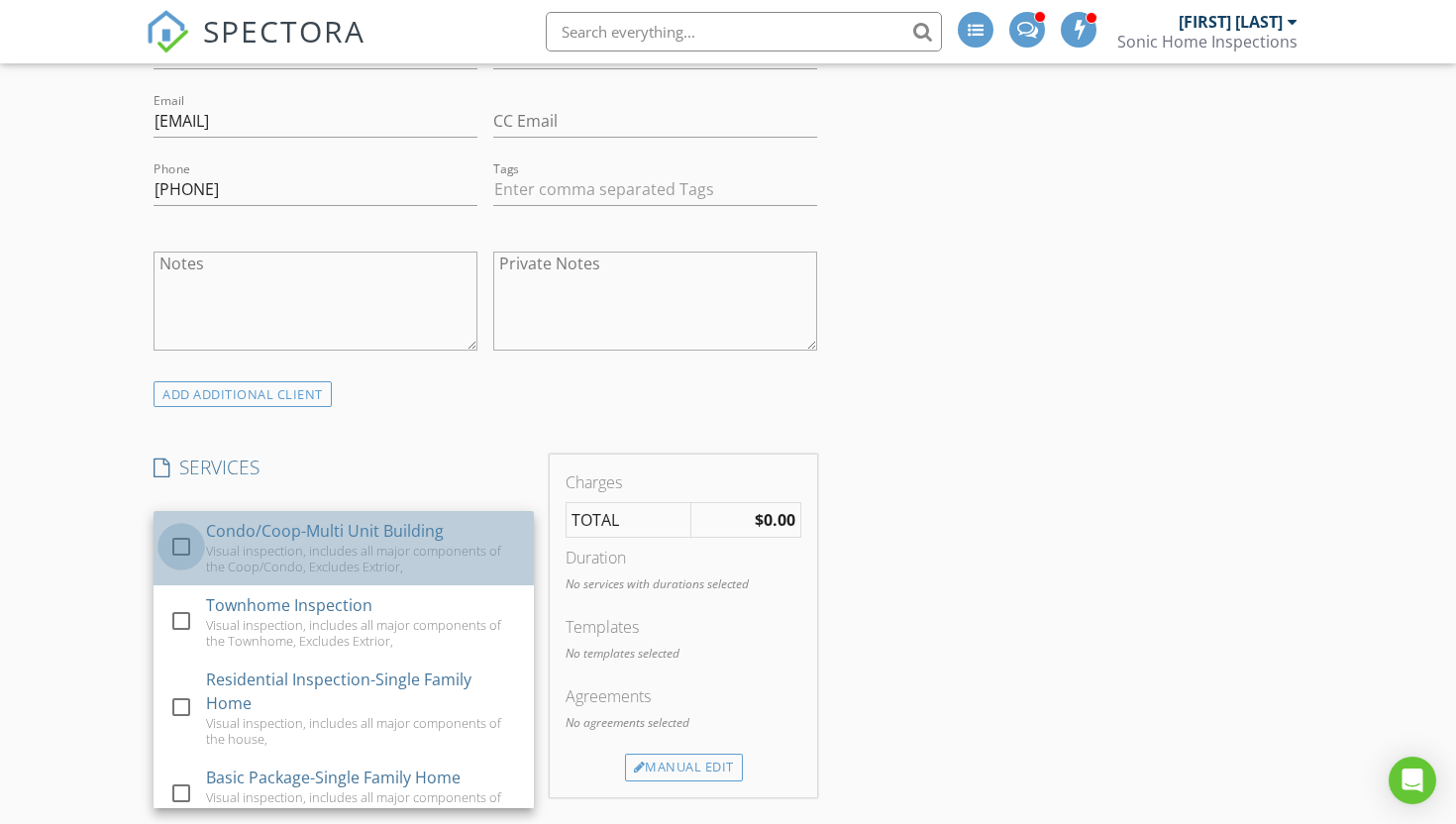 click at bounding box center (181, 547) 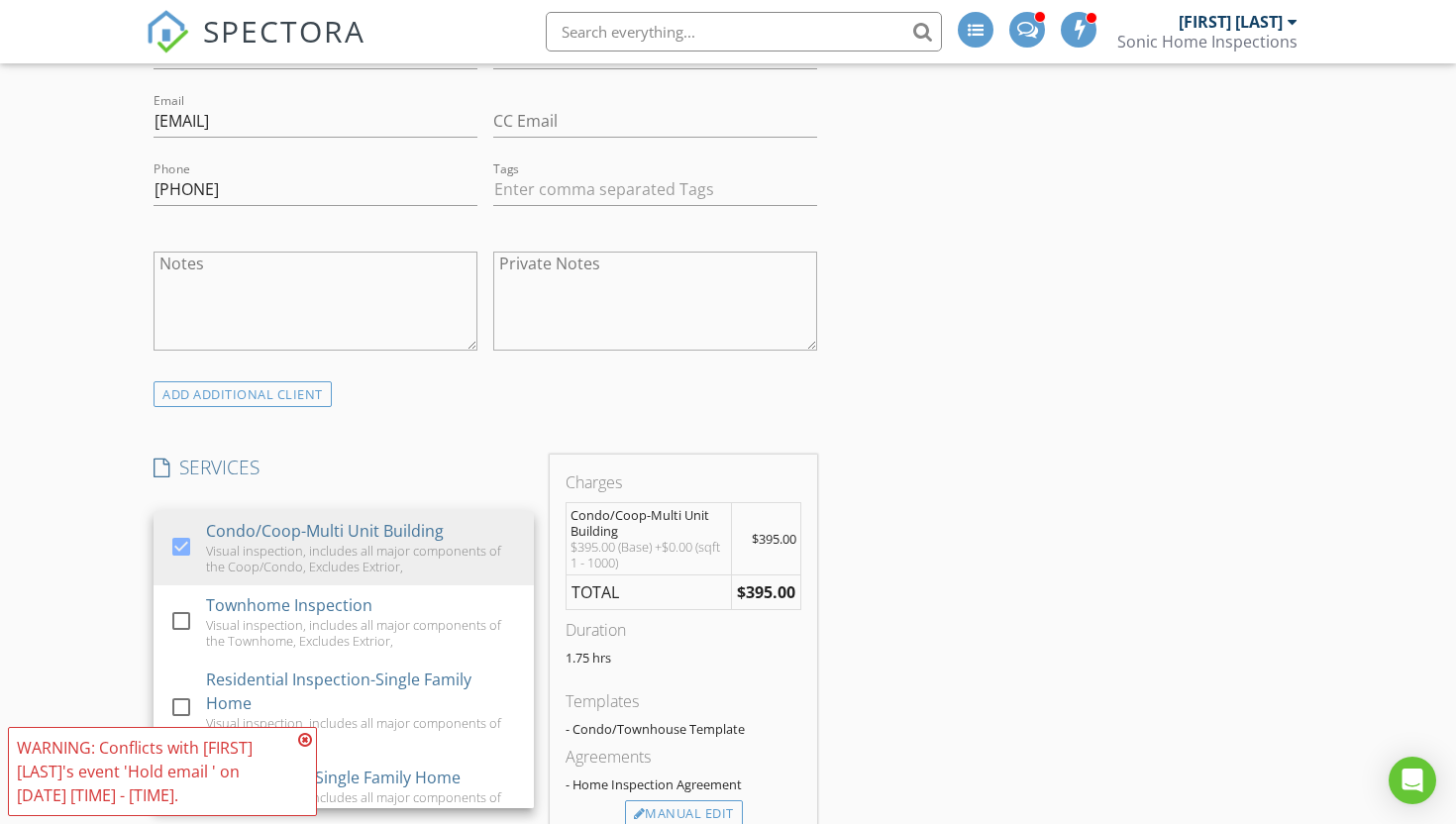 click on "INSPECTOR(S)
check_box   Mike Kapur   PRIMARY   Mike Kapur arrow_drop_down   check_box_outline_blank Mike Kapur specifically requested
Date/Time
08/03/2025 10:00 AM
Location
Address Search       Address 32 Pine St   Unit 15   City Norwalk   State CT   Zip 06854   County     Square Feet 894   Year Built 1985   Foundation arrow_drop_down     Mike Kapur     30.9 miles     (an hour)
client
check_box Enable Client CC email for this inspection   Client Search     check_box_outline_blank Client is a Company/Organization     First Name Shanon   Last Name Raffington   Email shannonfraffington@gmail.com   CC Email   Phone 203-585-9270         Tags         Notes   Private Notes
ADD ADDITIONAL client
SERVICES
check_box   Condo/Coop-Multi Unit Building   check_box_outline_blank" at bounding box center [728, 914] 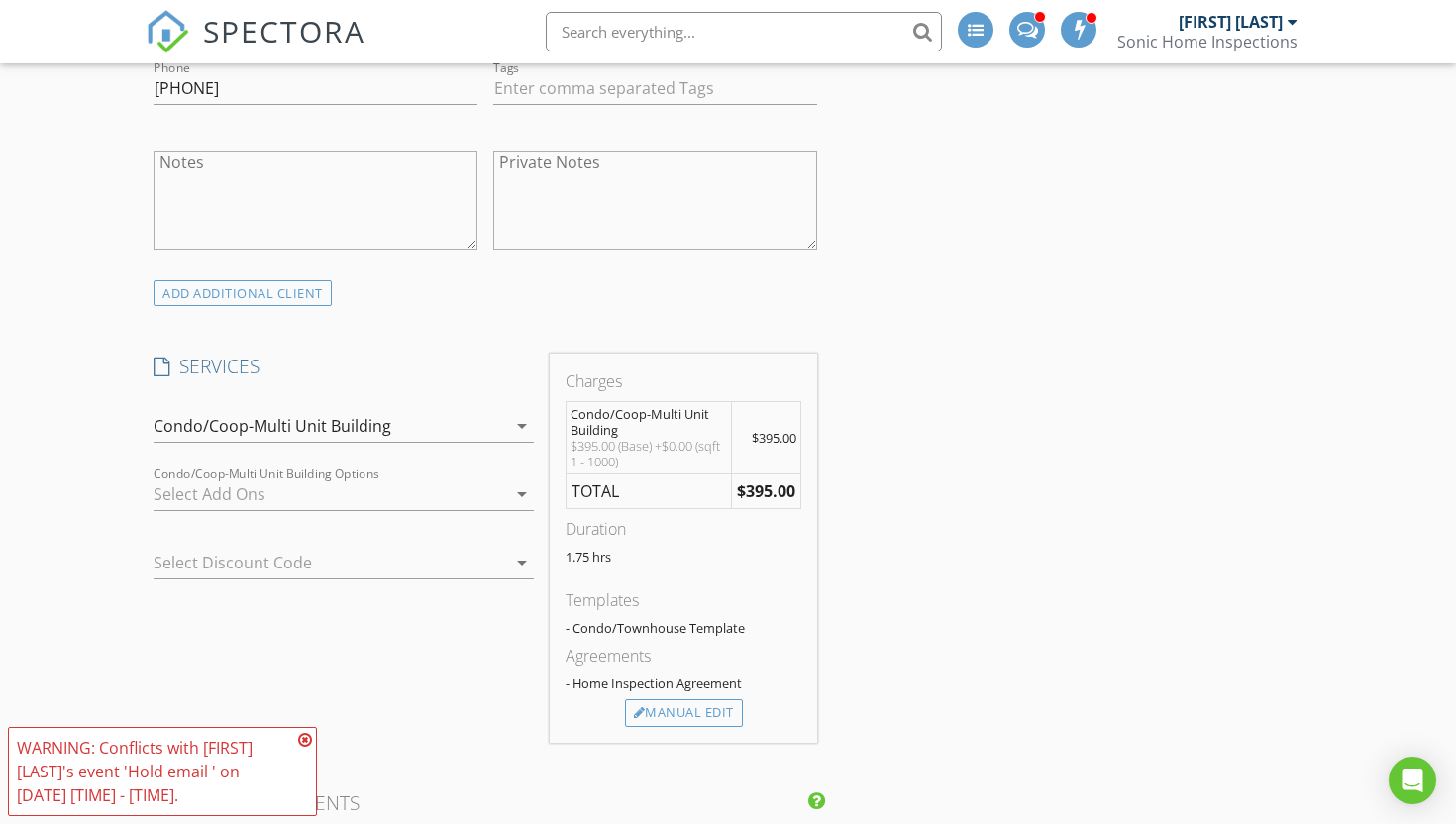 scroll, scrollTop: 1352, scrollLeft: 0, axis: vertical 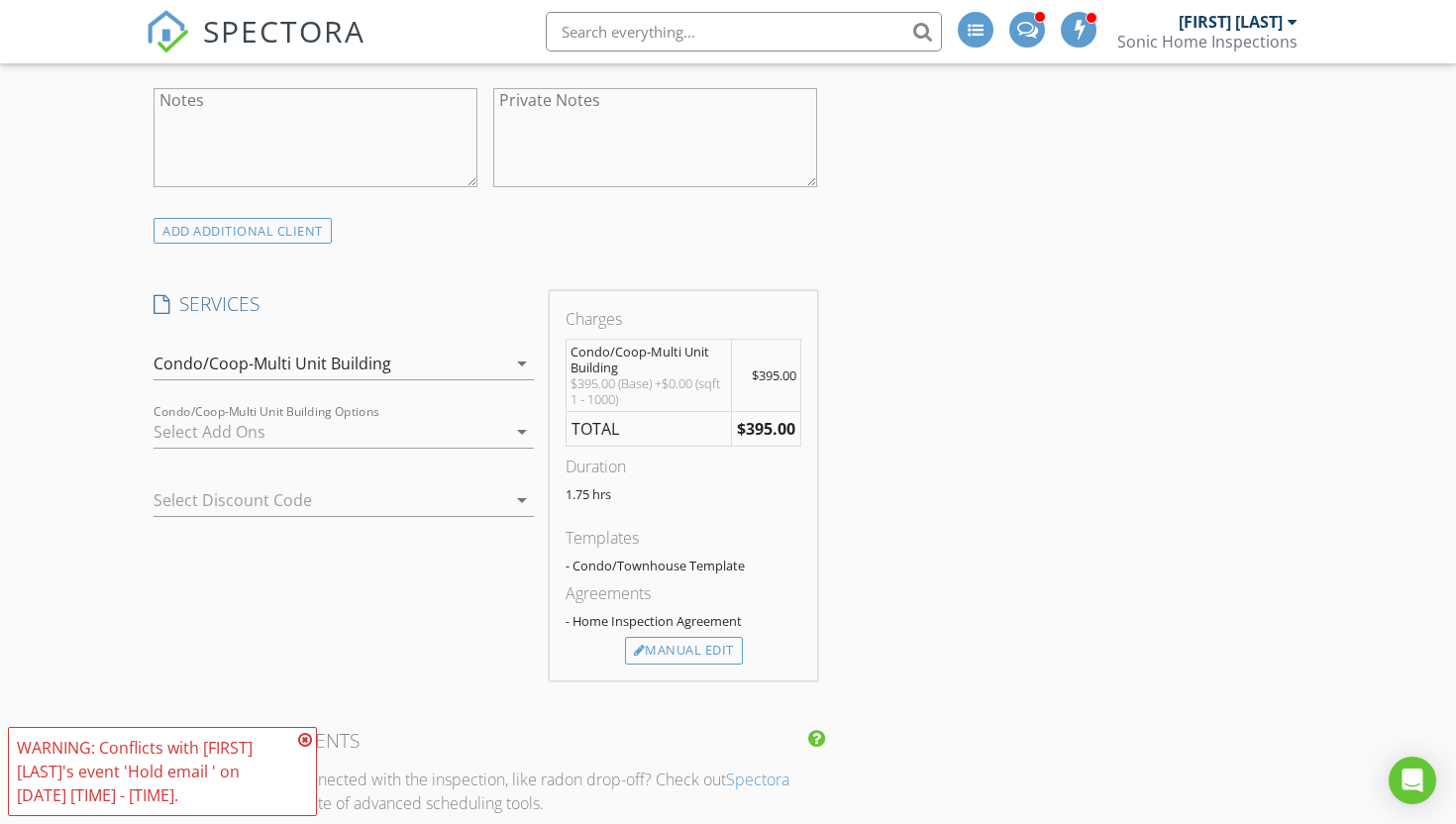 click at bounding box center [305, 740] 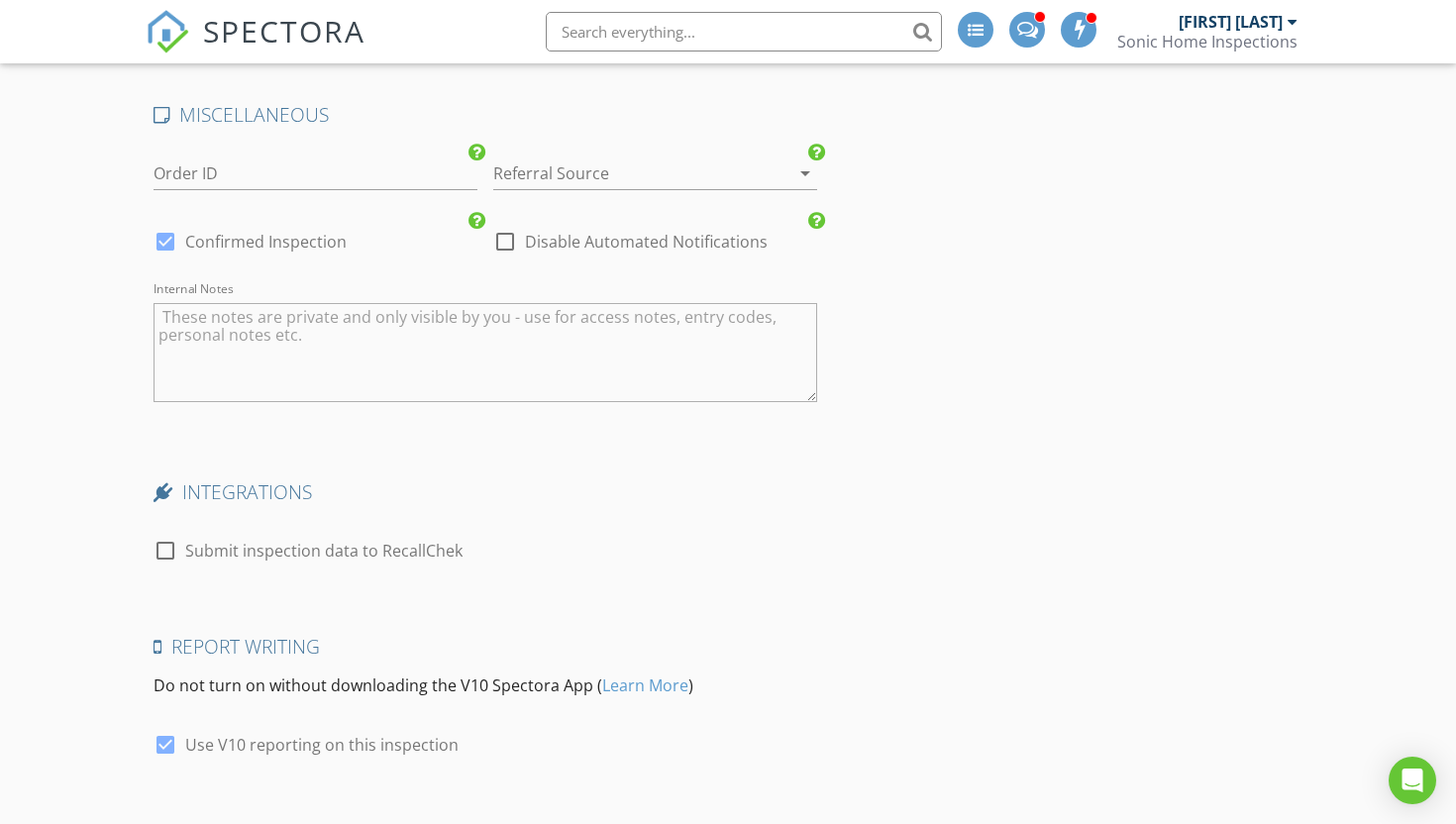 scroll, scrollTop: 3138, scrollLeft: 0, axis: vertical 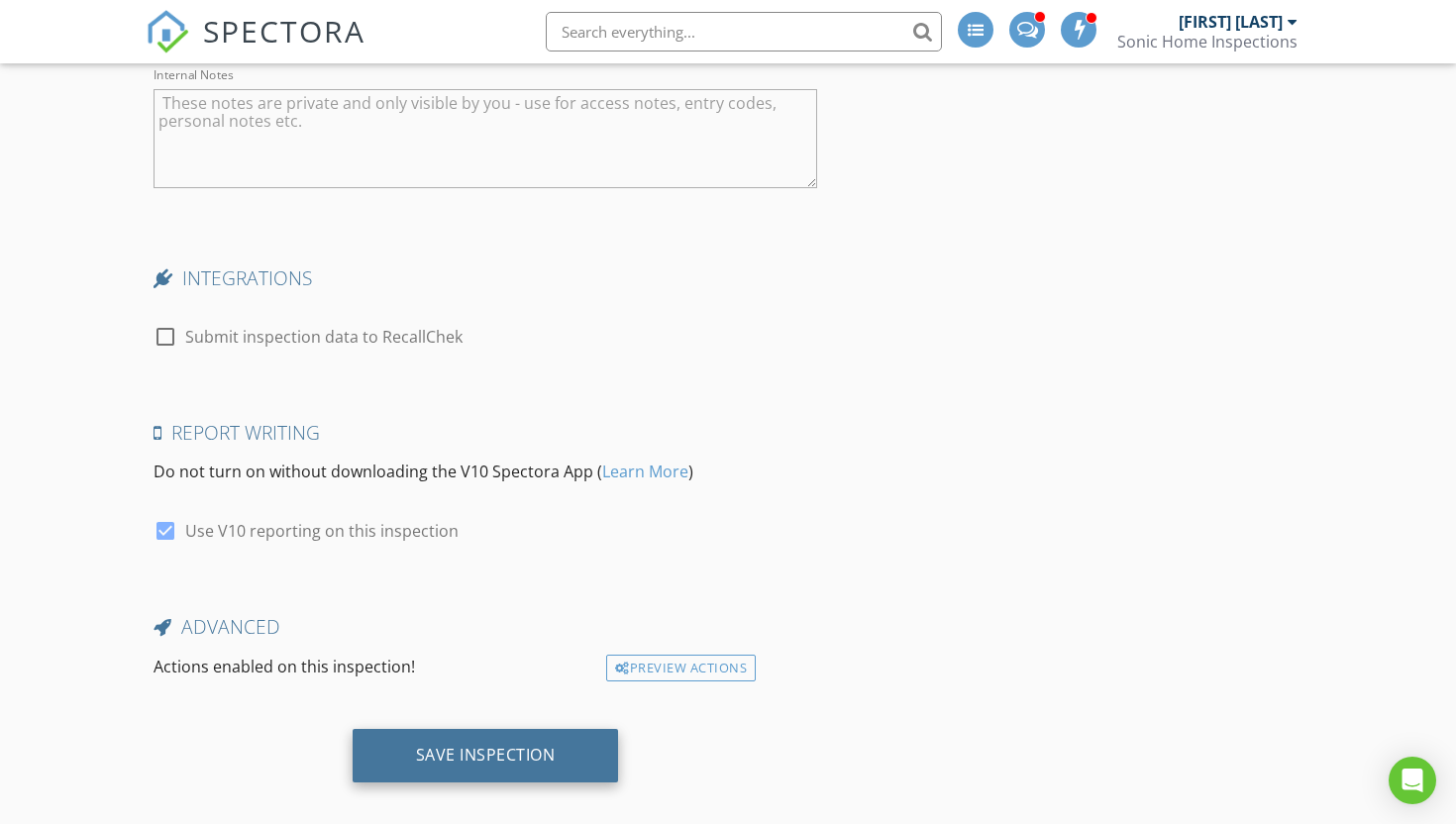 click on "Save Inspection" at bounding box center [485, 756] 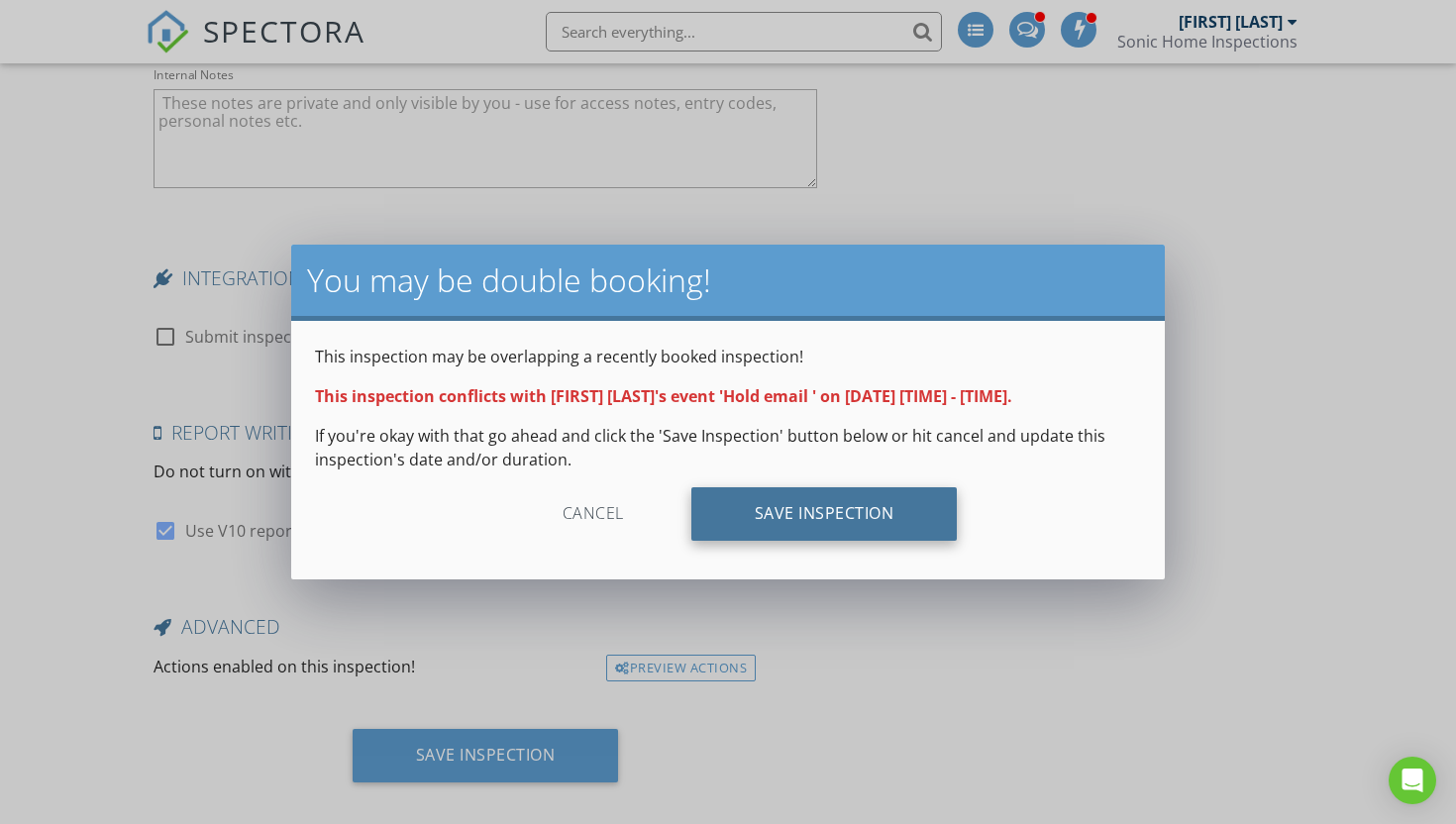click on "Save Inspection" at bounding box center (824, 514) 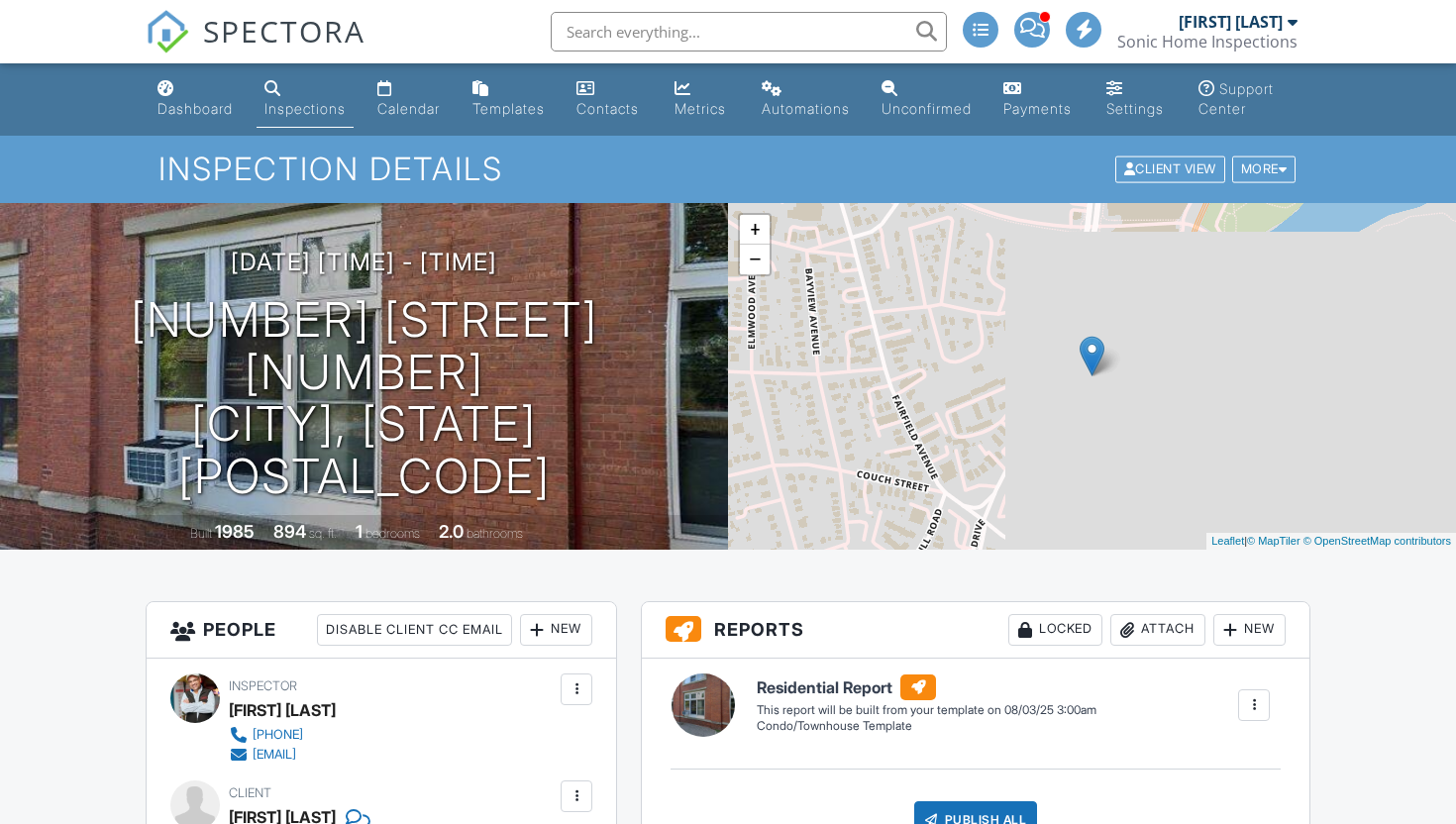 scroll, scrollTop: 0, scrollLeft: 0, axis: both 